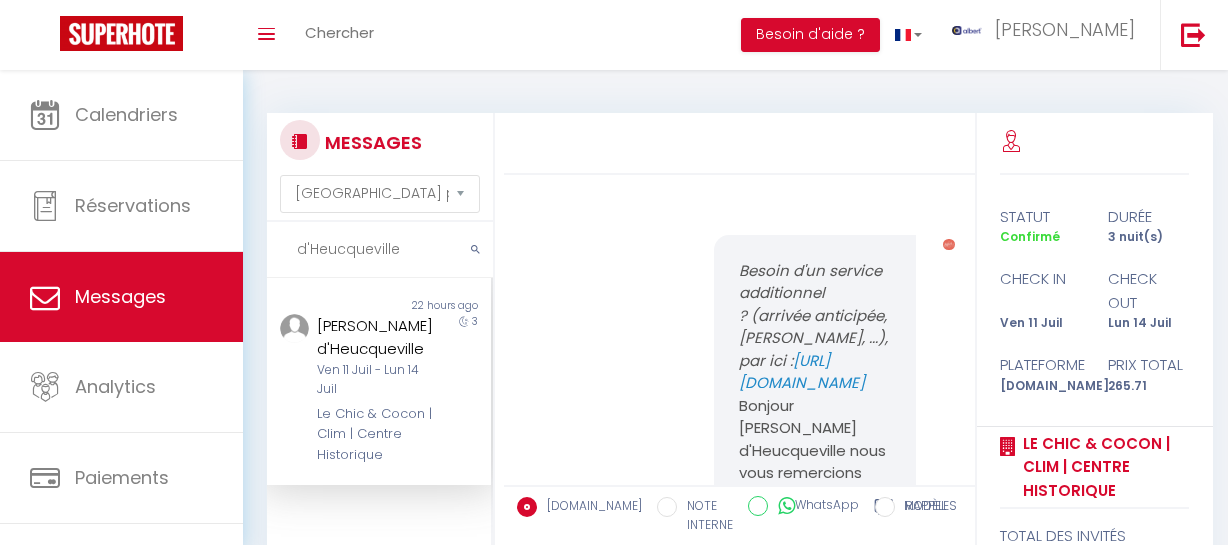 select on "message" 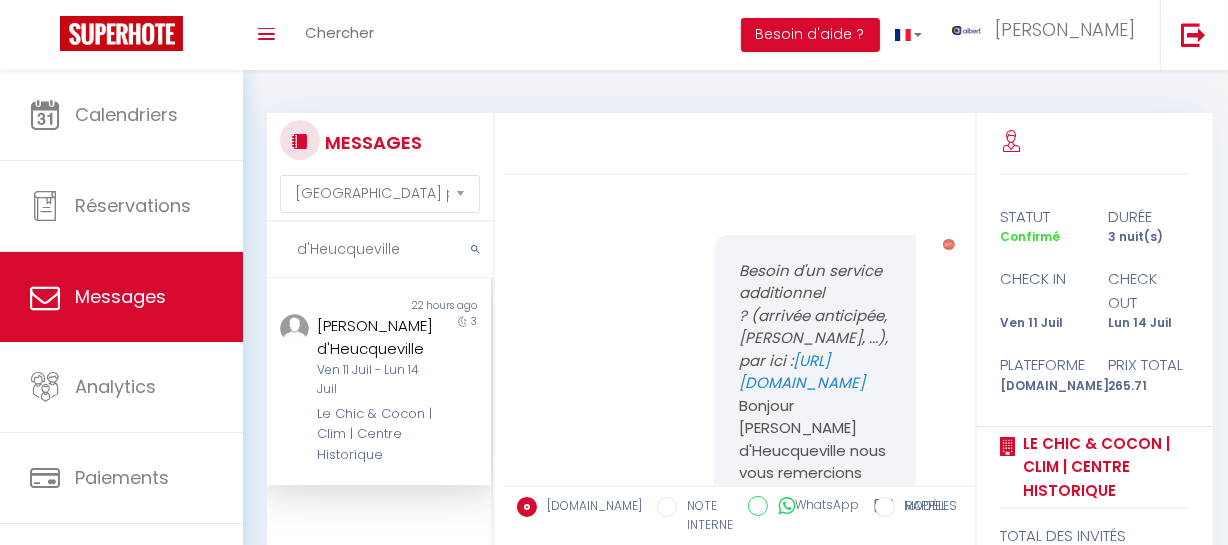 click on "d'Heucqueville" at bounding box center (380, 250) 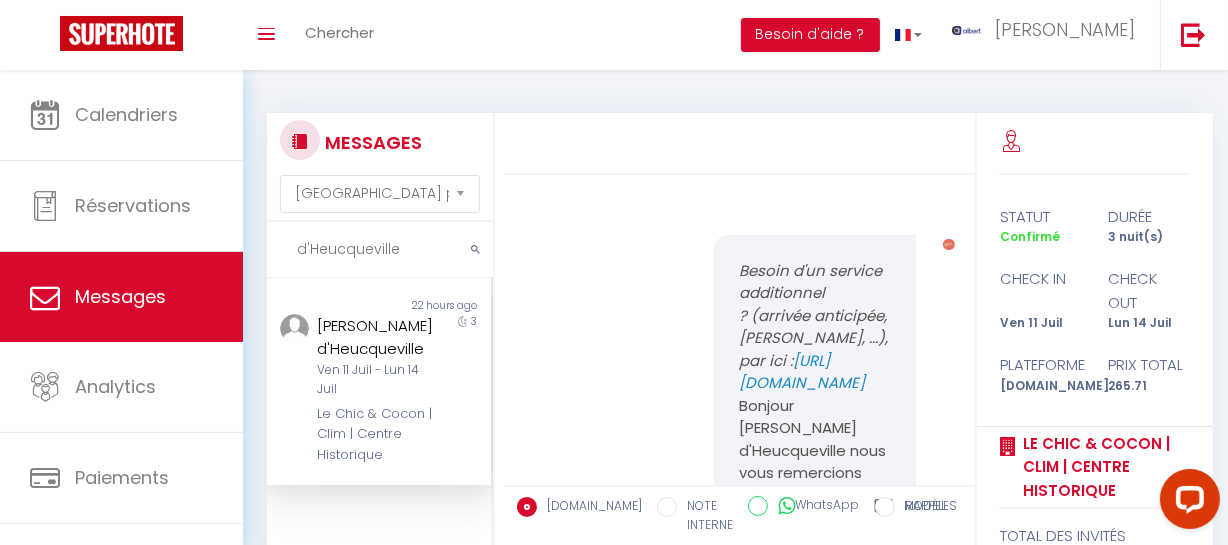 scroll, scrollTop: 5162, scrollLeft: 0, axis: vertical 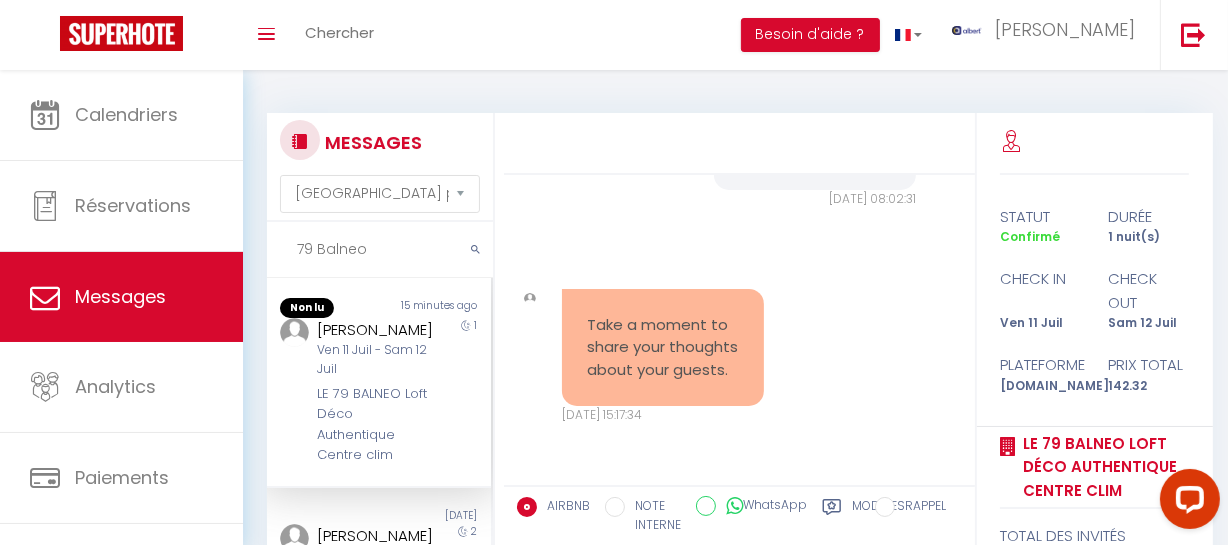 drag, startPoint x: 392, startPoint y: 350, endPoint x: 316, endPoint y: 328, distance: 79.12016 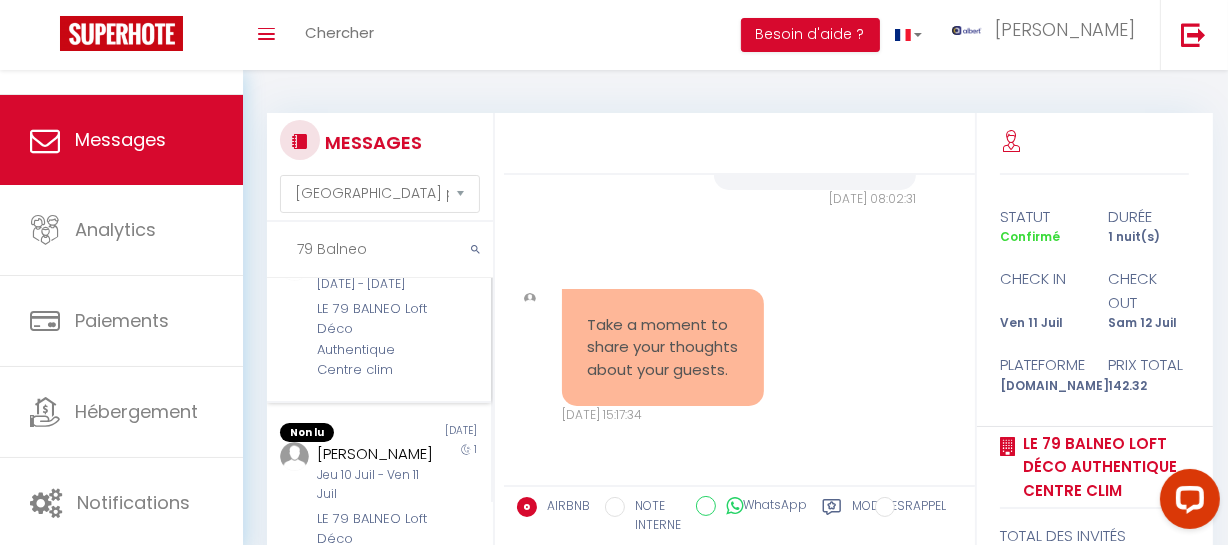 scroll, scrollTop: 181, scrollLeft: 0, axis: vertical 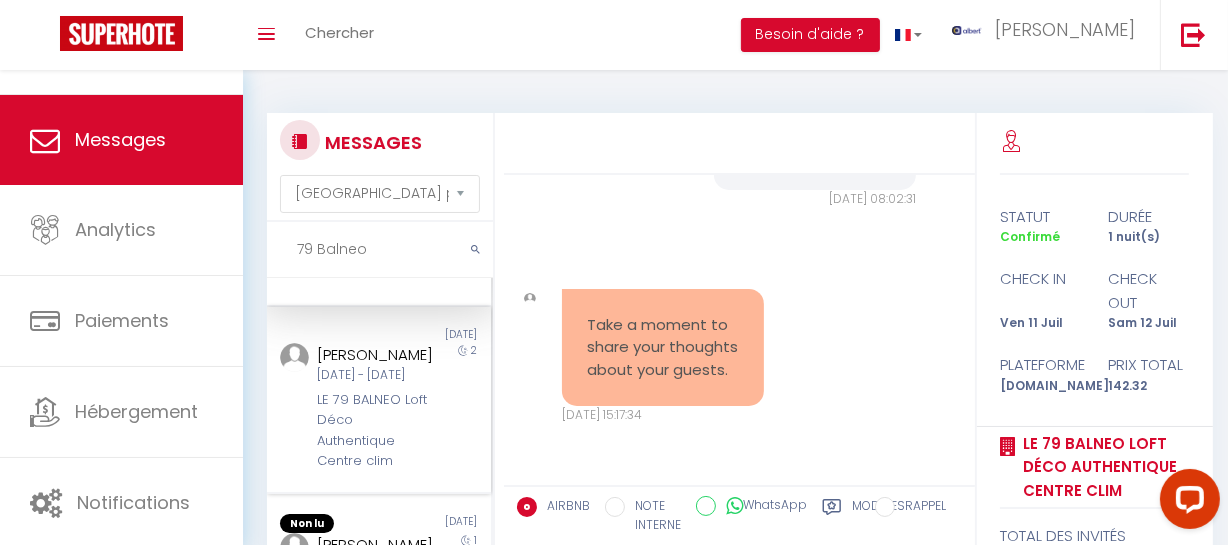 drag, startPoint x: 406, startPoint y: 397, endPoint x: 310, endPoint y: 385, distance: 96.74709 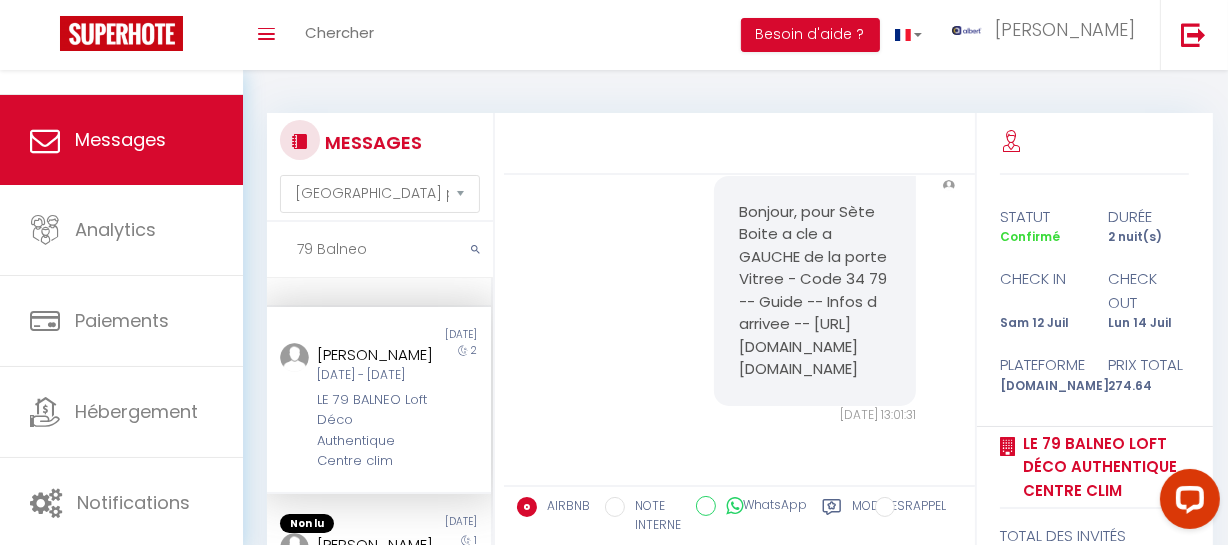 scroll, scrollTop: 103, scrollLeft: 0, axis: vertical 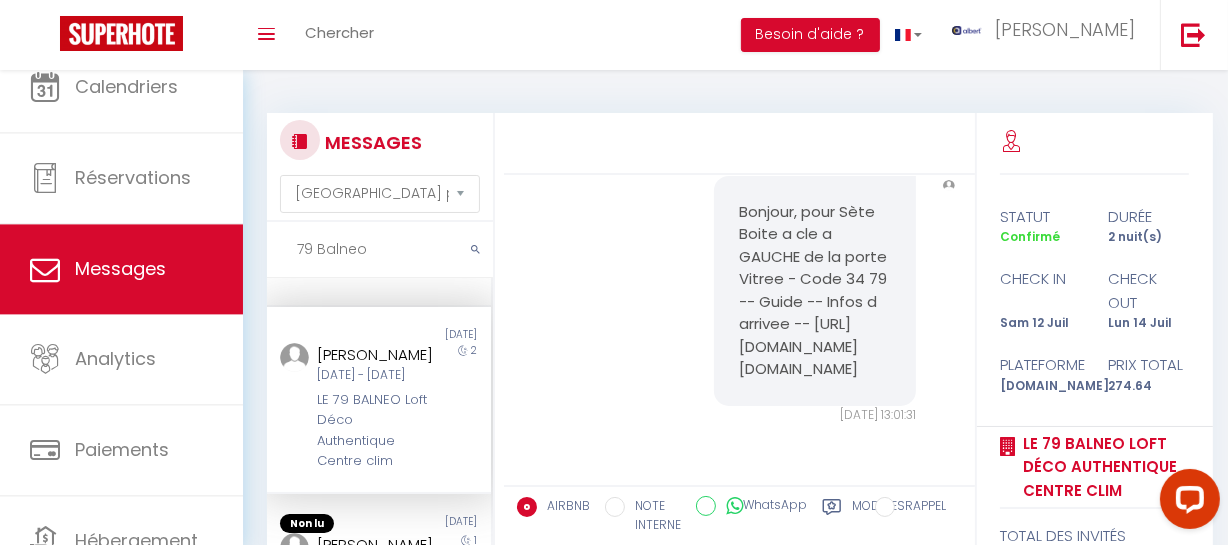 drag, startPoint x: 379, startPoint y: 246, endPoint x: 258, endPoint y: 248, distance: 121.016525 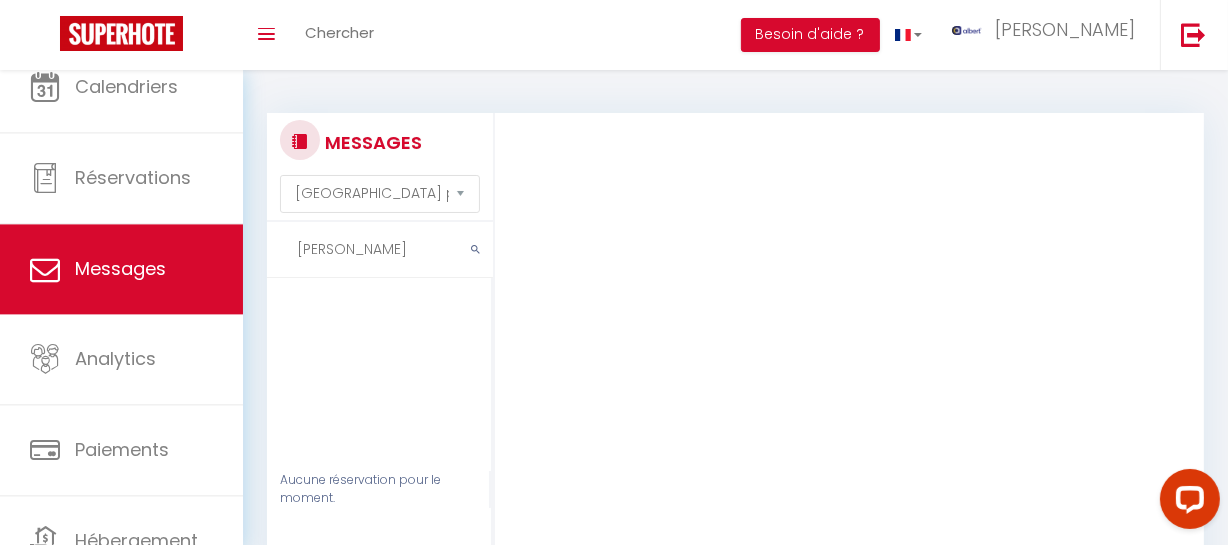 scroll, scrollTop: 0, scrollLeft: 0, axis: both 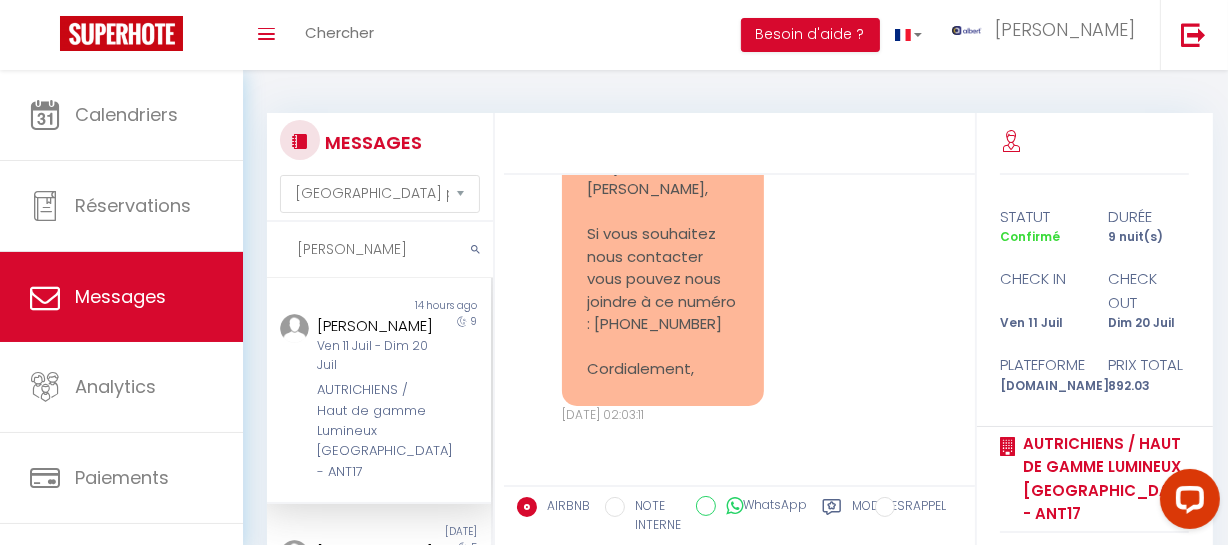 type on "[PERSON_NAME]" 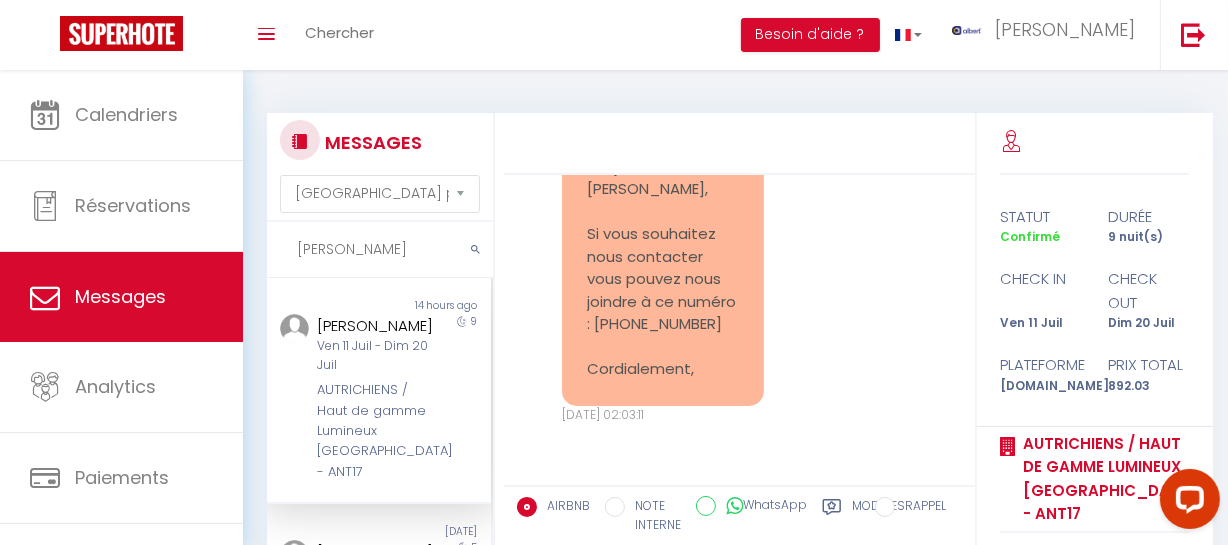 drag, startPoint x: 370, startPoint y: 356, endPoint x: 864, endPoint y: 361, distance: 494.0253 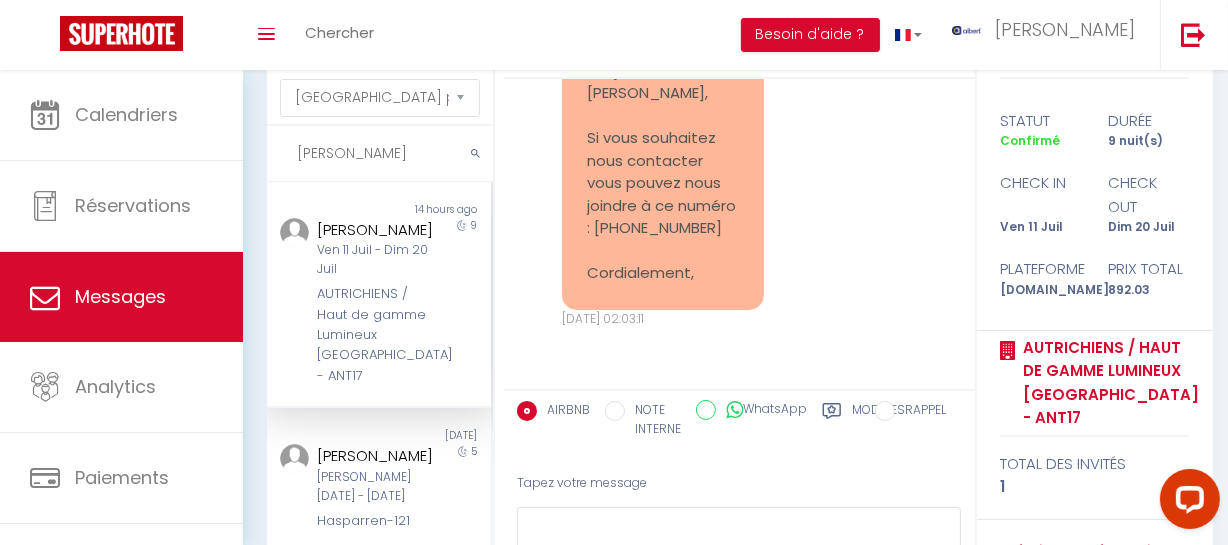 scroll, scrollTop: 231, scrollLeft: 0, axis: vertical 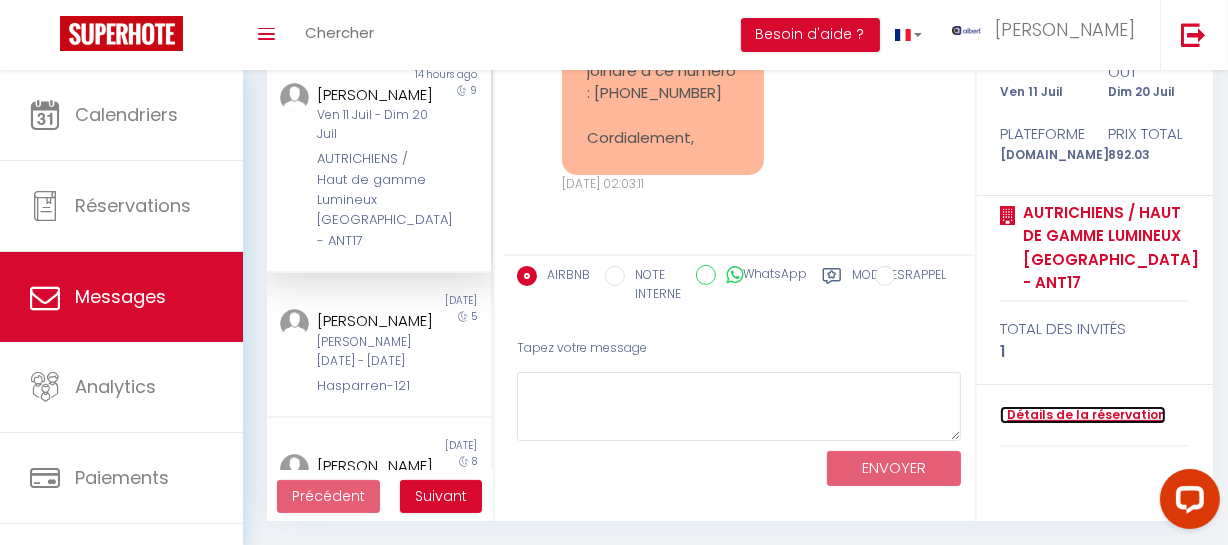 click on "Détails de la réservation" at bounding box center [1083, 415] 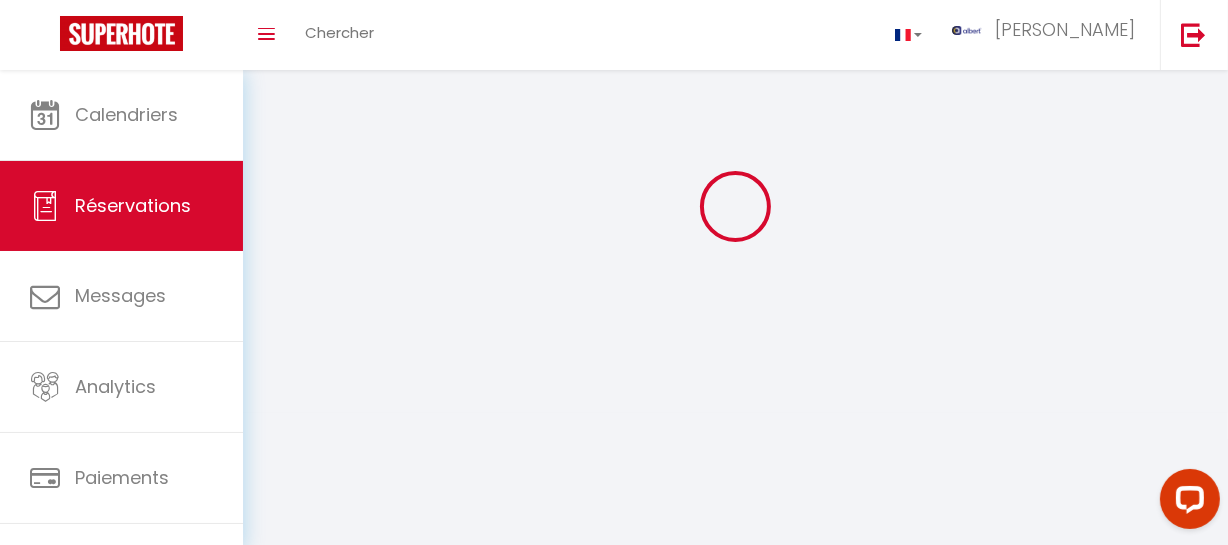 scroll, scrollTop: 0, scrollLeft: 0, axis: both 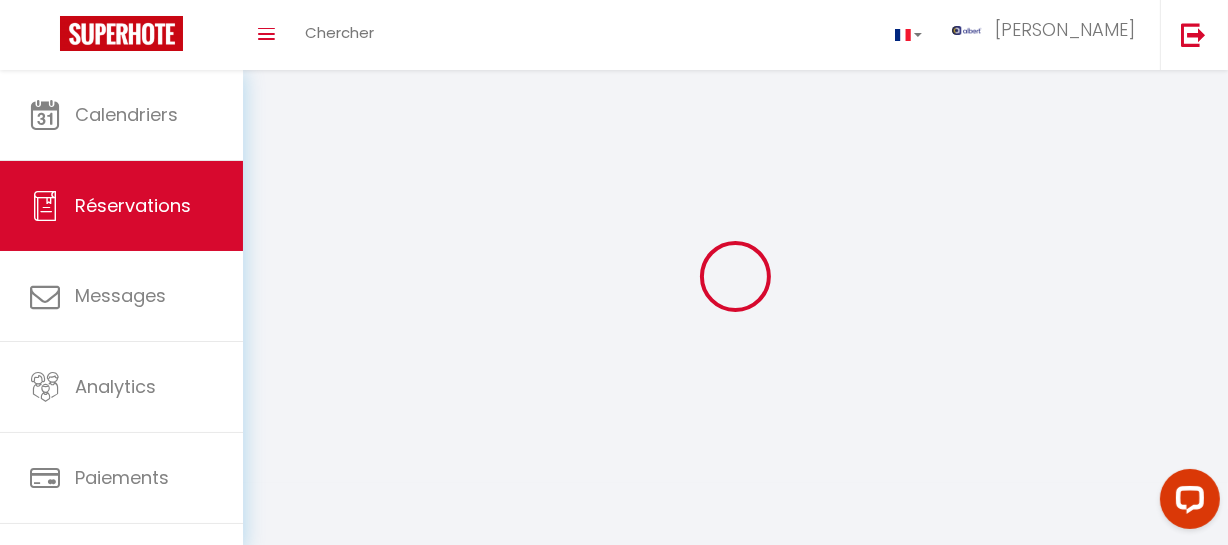 type on "[PERSON_NAME]" 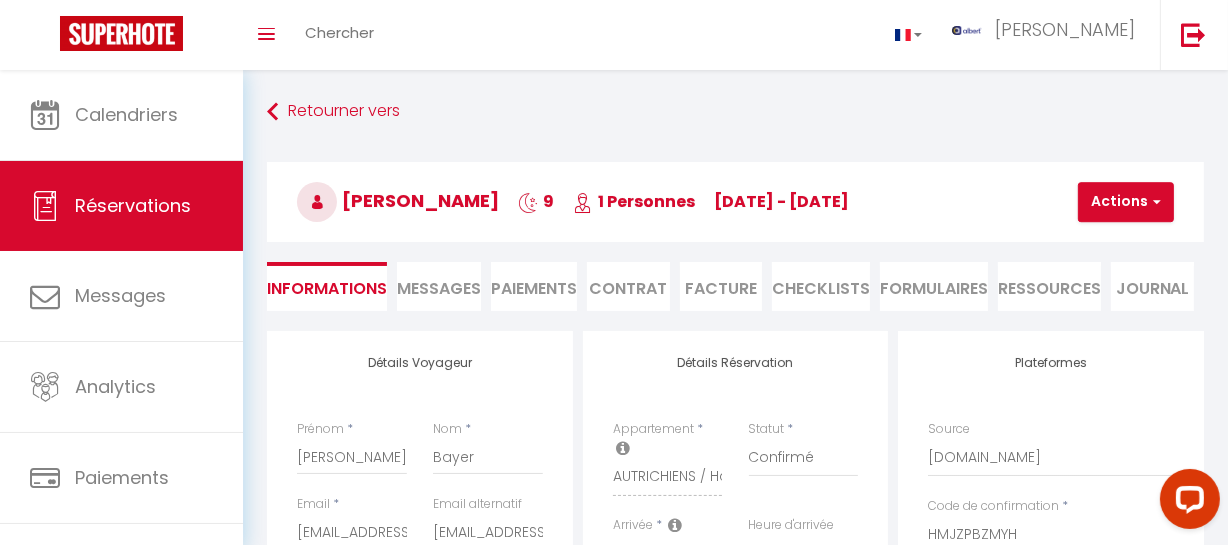 select 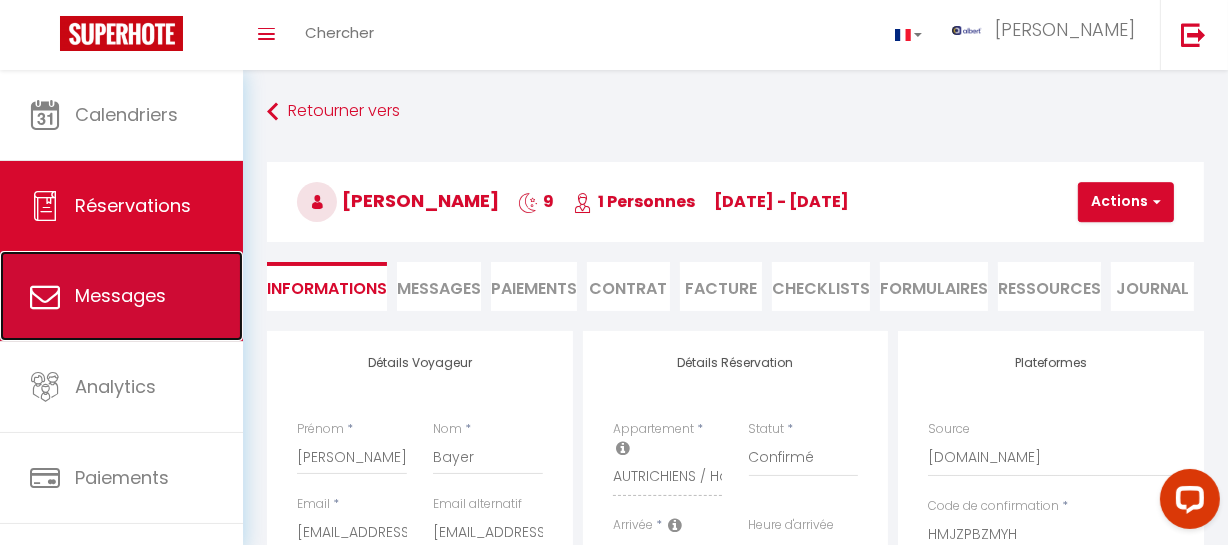click on "Messages" at bounding box center [121, 296] 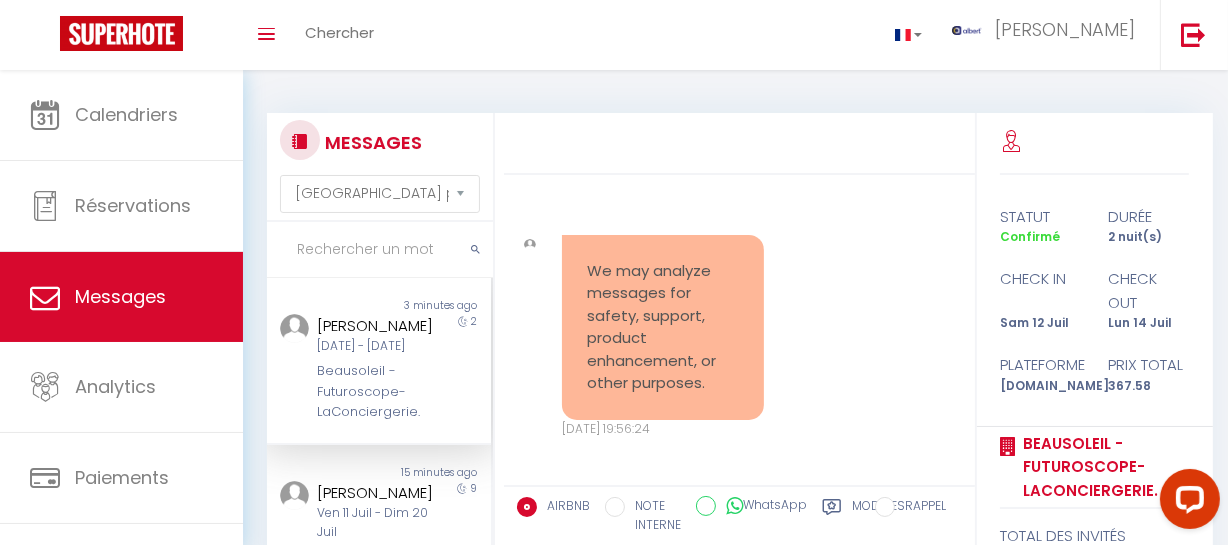 scroll, scrollTop: 15992, scrollLeft: 0, axis: vertical 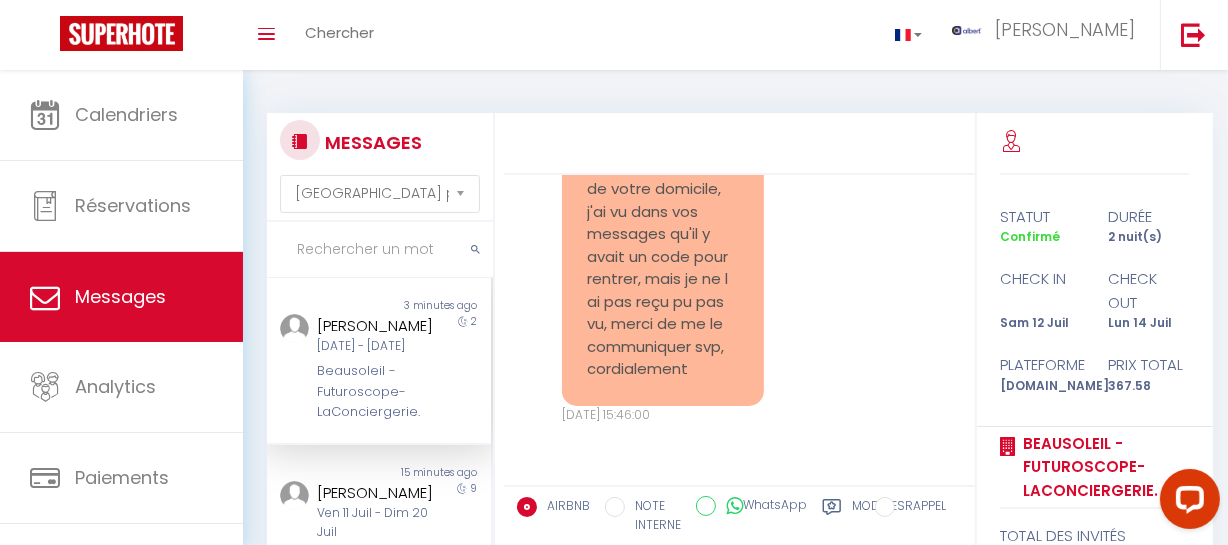 click at bounding box center [380, 250] 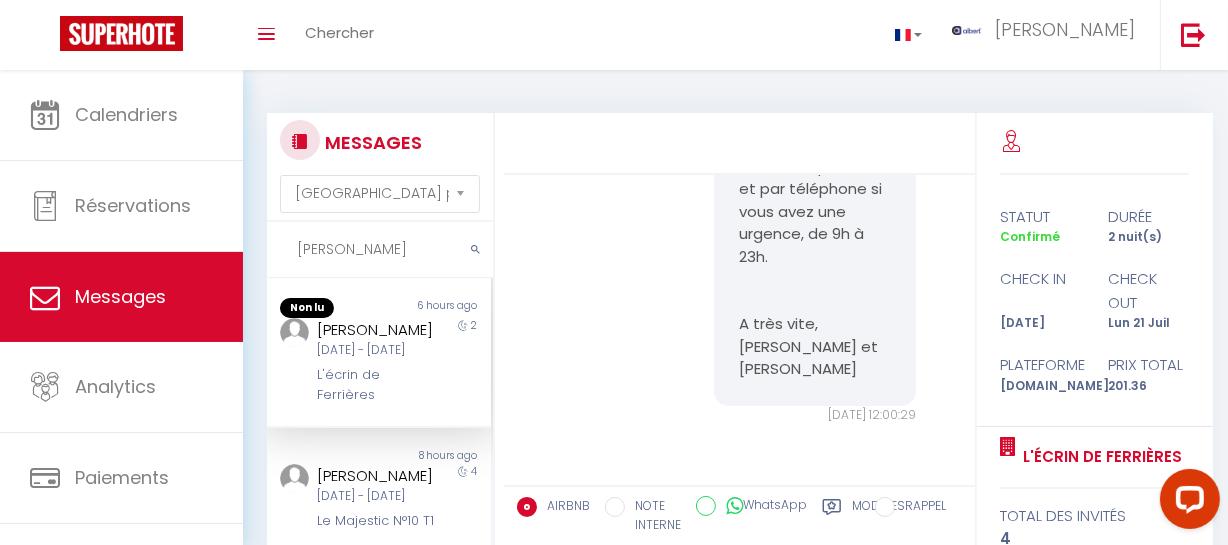 scroll, scrollTop: 7378, scrollLeft: 0, axis: vertical 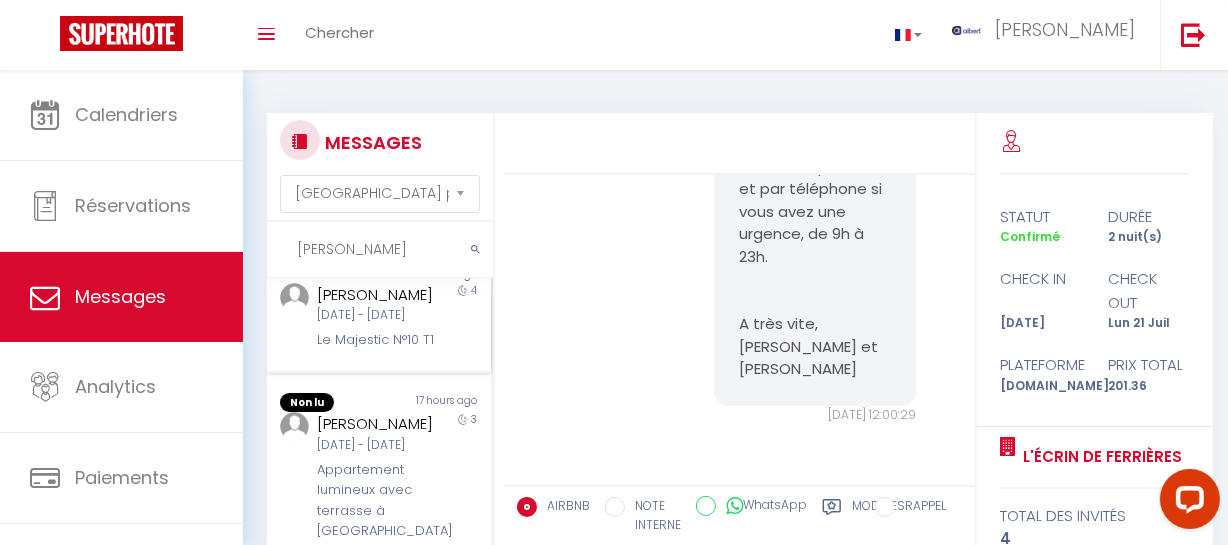 click on "[DATE] - [DATE]" at bounding box center (375, 315) 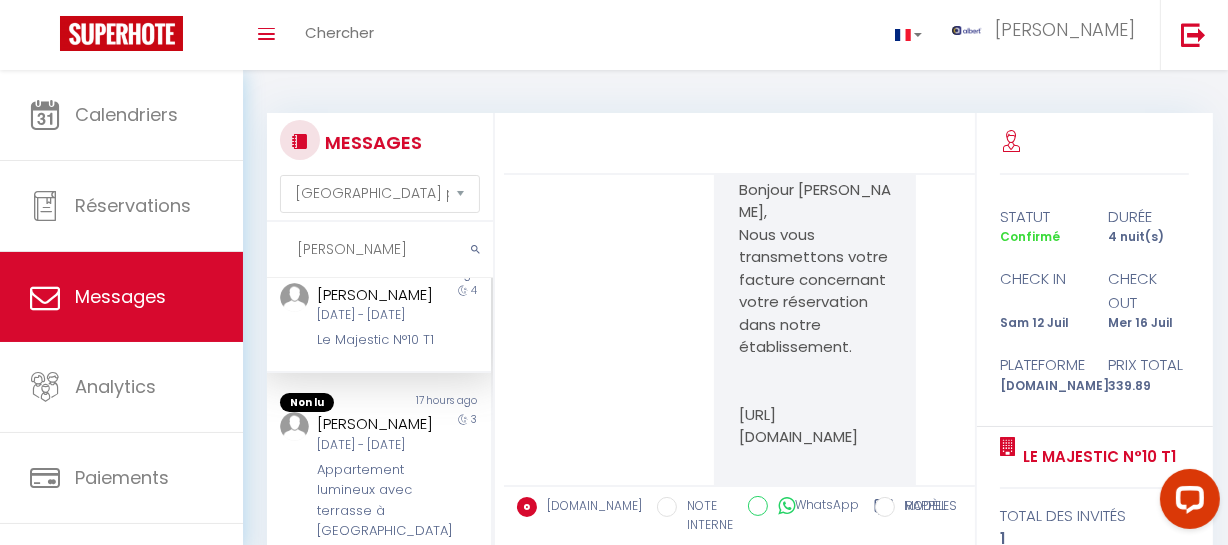 scroll, scrollTop: 26528, scrollLeft: 0, axis: vertical 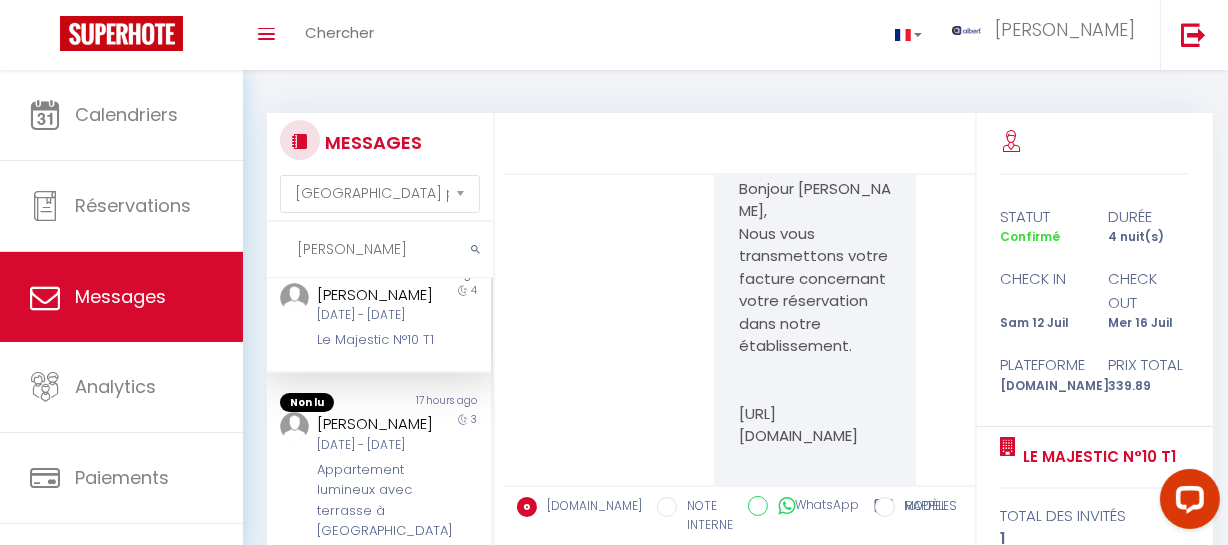 drag, startPoint x: 781, startPoint y: 412, endPoint x: 729, endPoint y: 359, distance: 74.24958 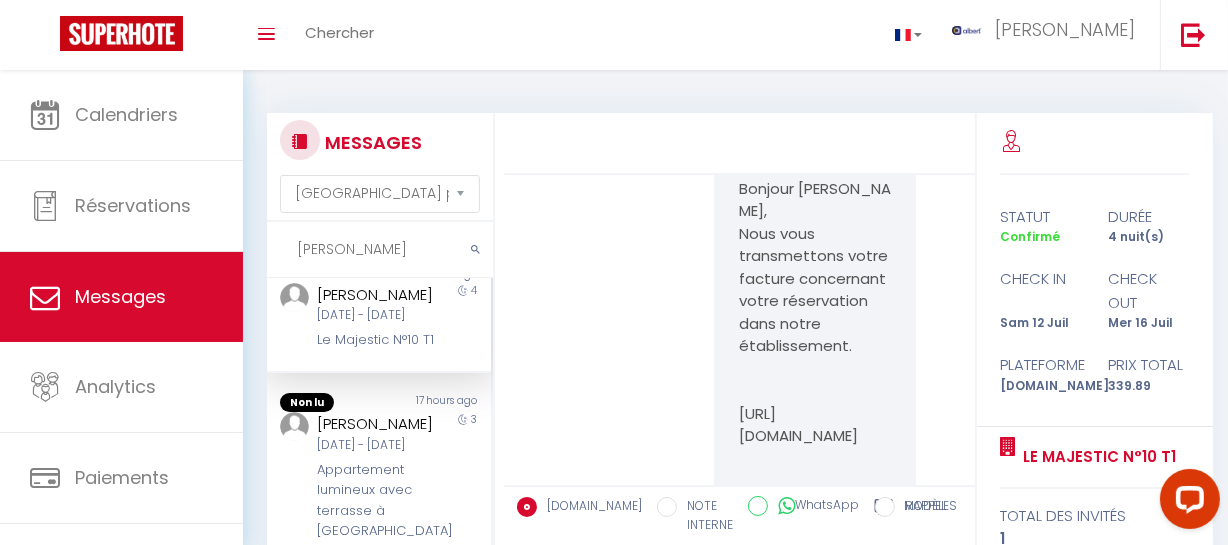 drag, startPoint x: 366, startPoint y: 245, endPoint x: 246, endPoint y: 252, distance: 120.203995 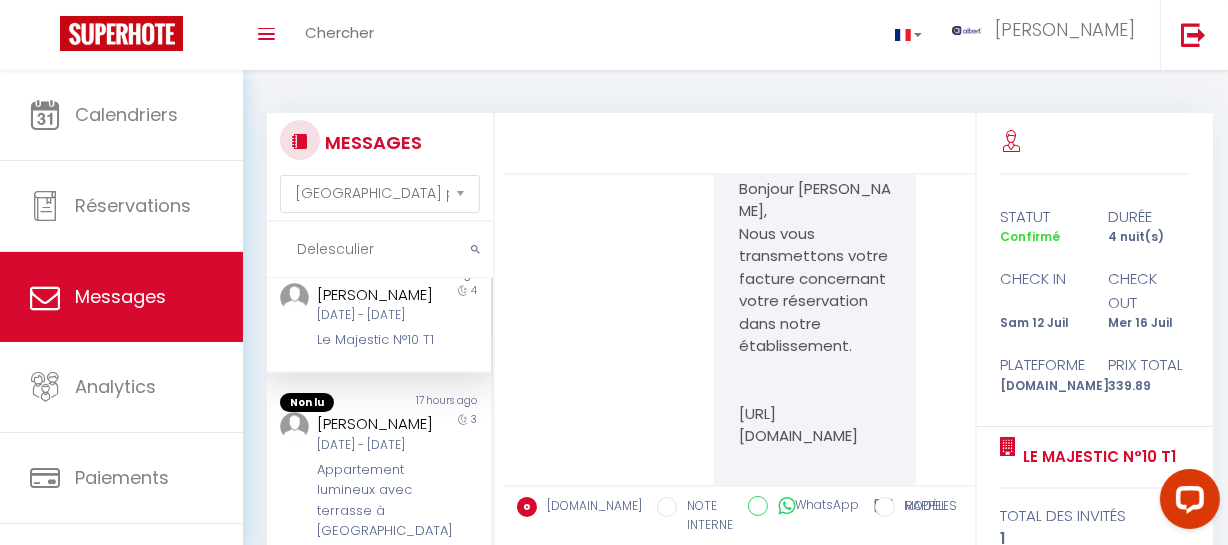 scroll, scrollTop: 73, scrollLeft: 0, axis: vertical 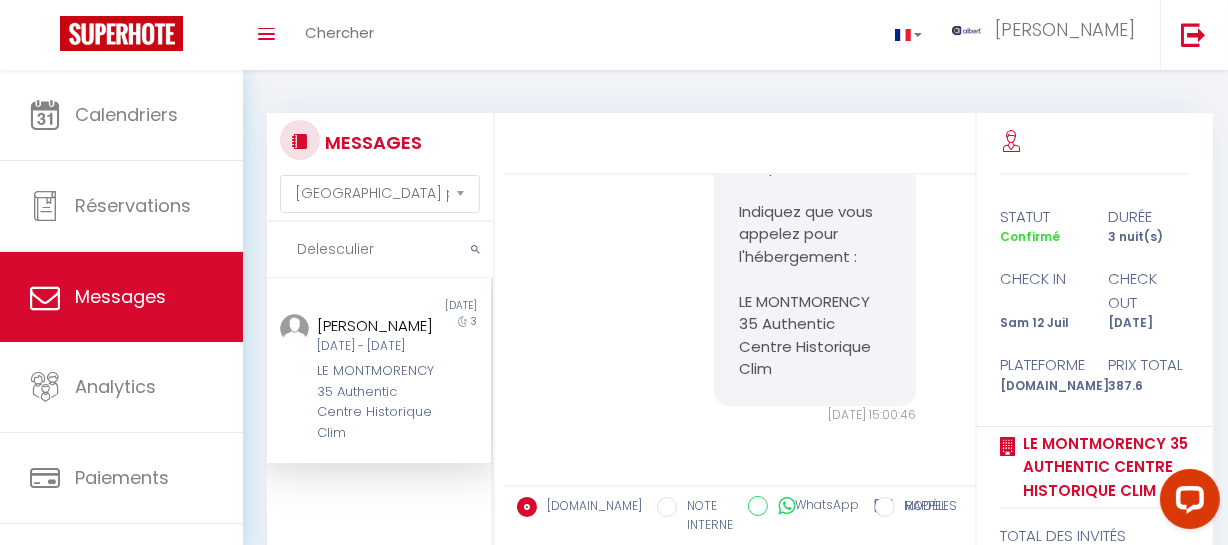 click on "[DATE] - [DATE]" at bounding box center (375, 346) 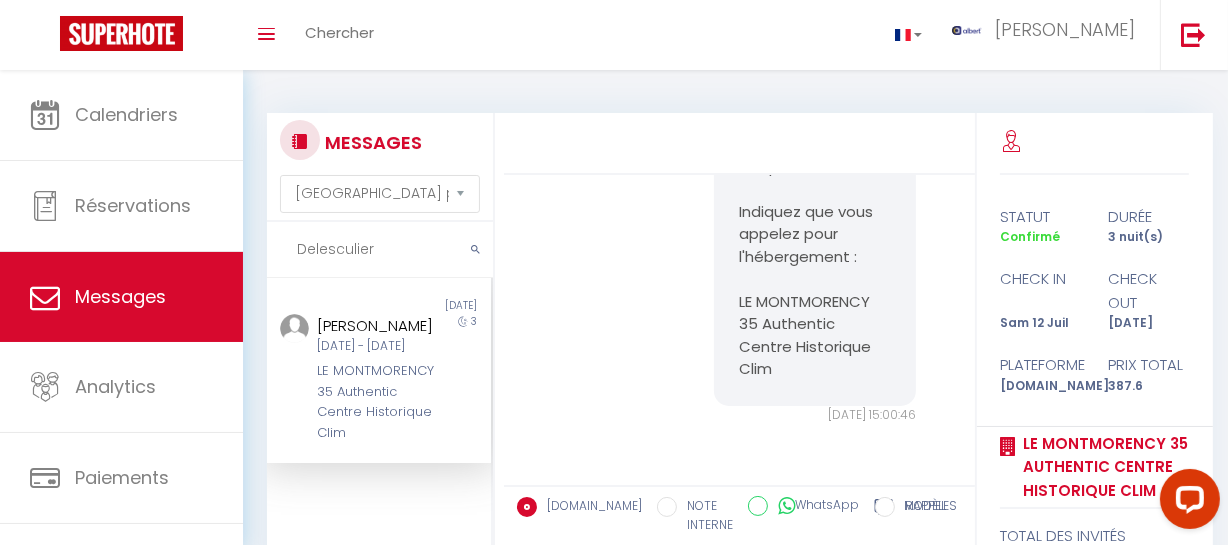 paste on "Eruhimov" 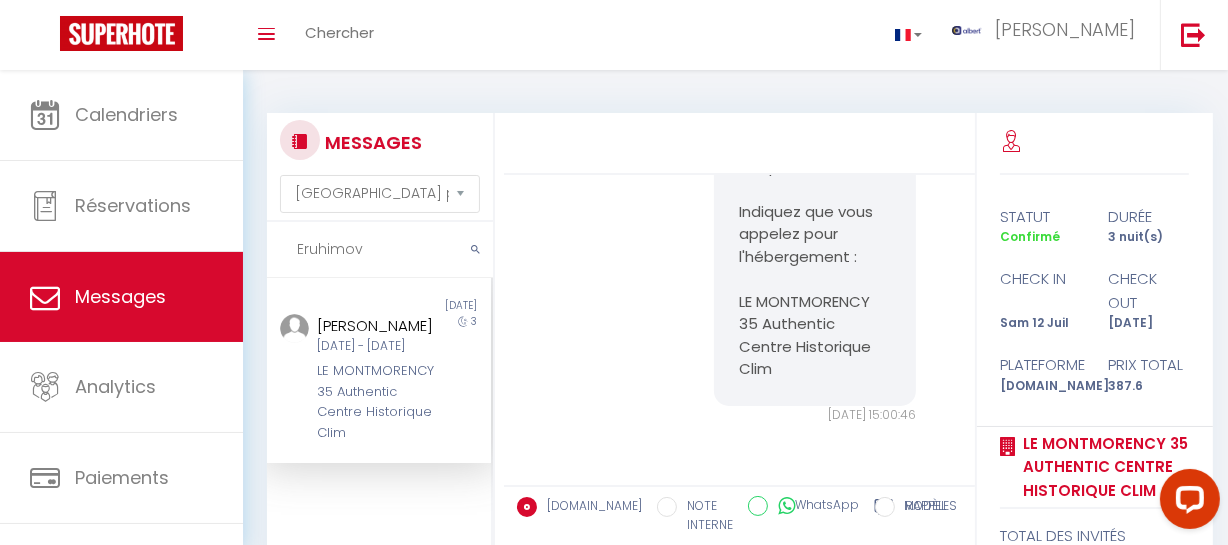 type on "Eruhimov" 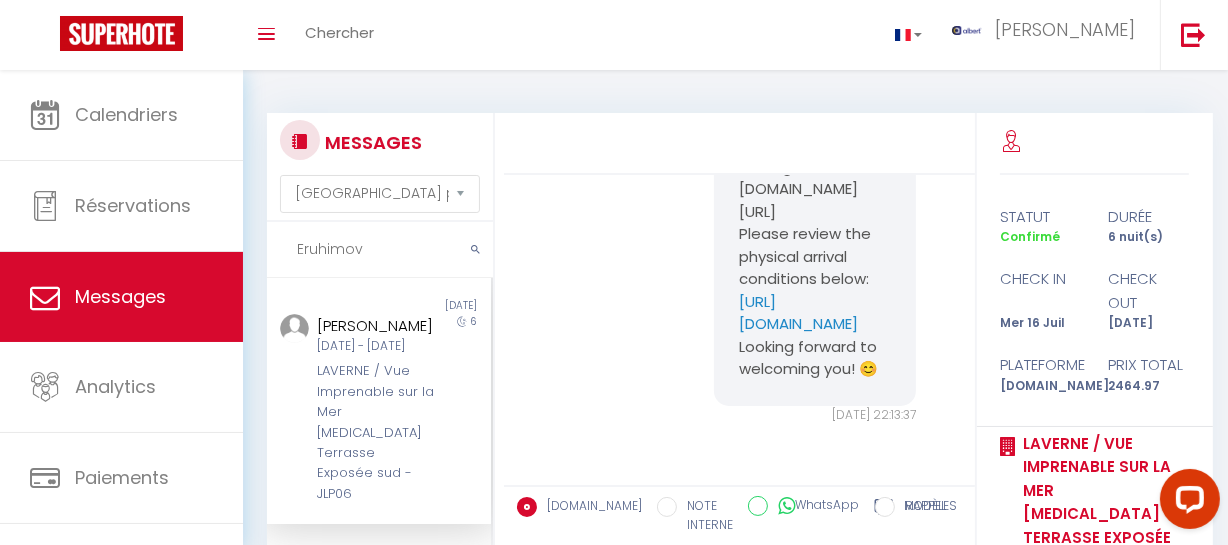 scroll, scrollTop: 1827, scrollLeft: 0, axis: vertical 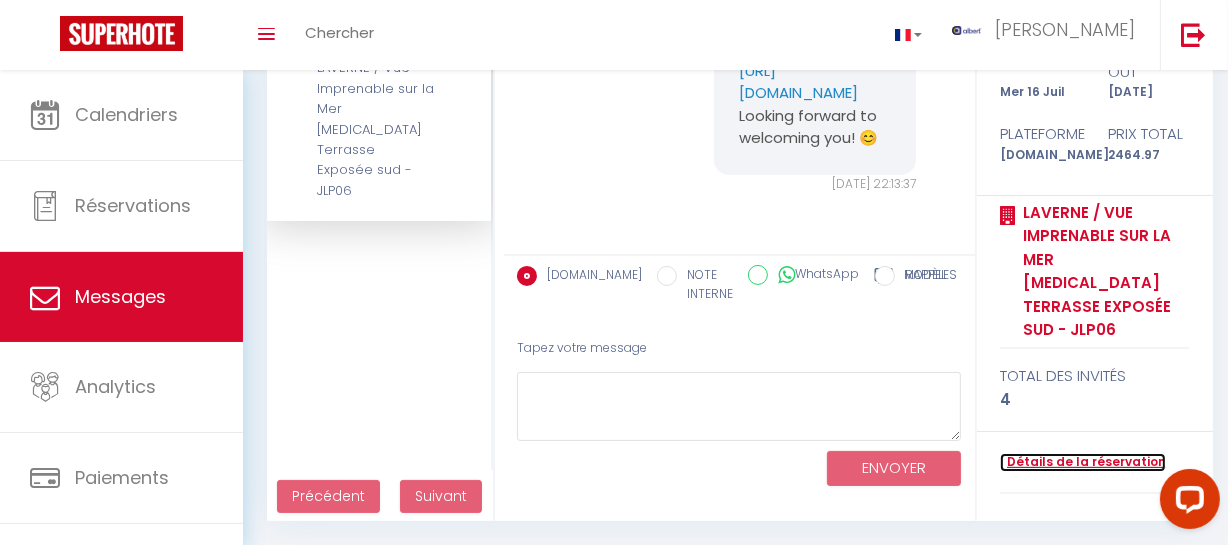 click on "Détails de la réservation" at bounding box center (1083, 462) 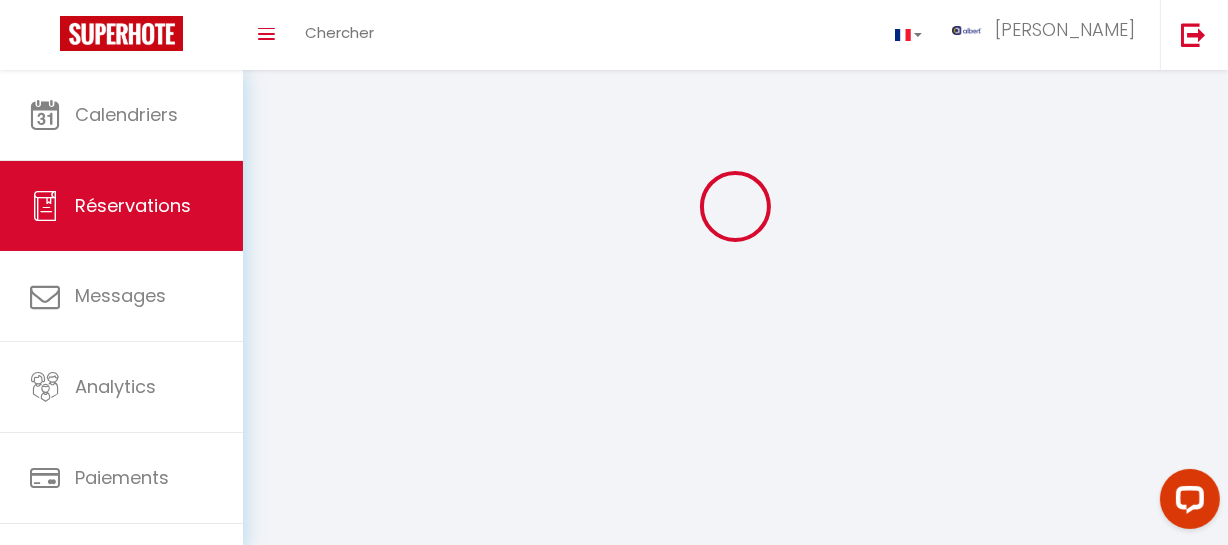 scroll, scrollTop: 0, scrollLeft: 0, axis: both 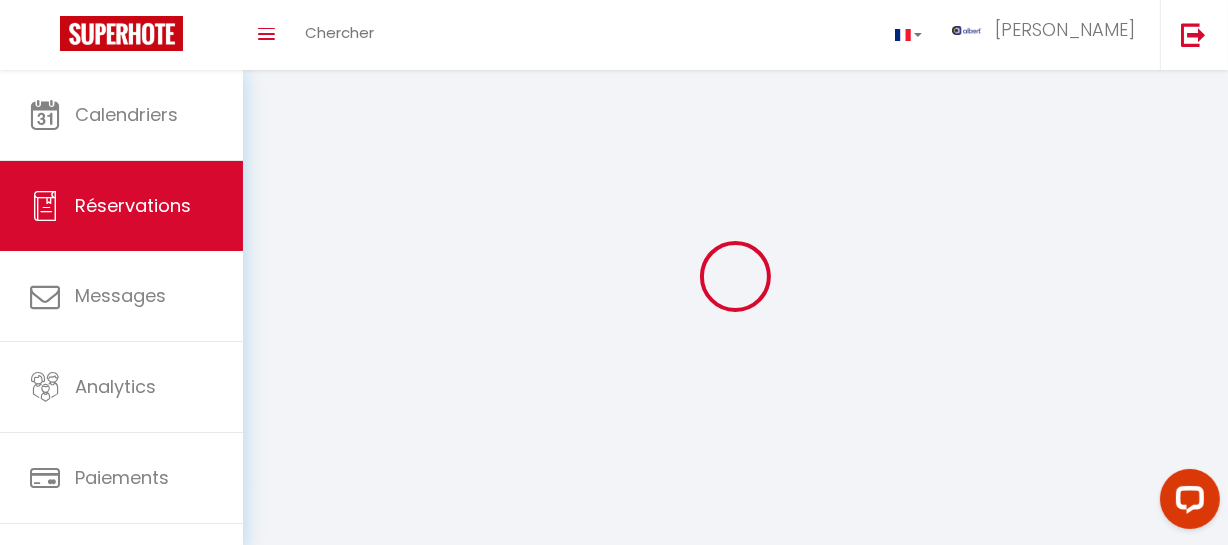 select on "0" 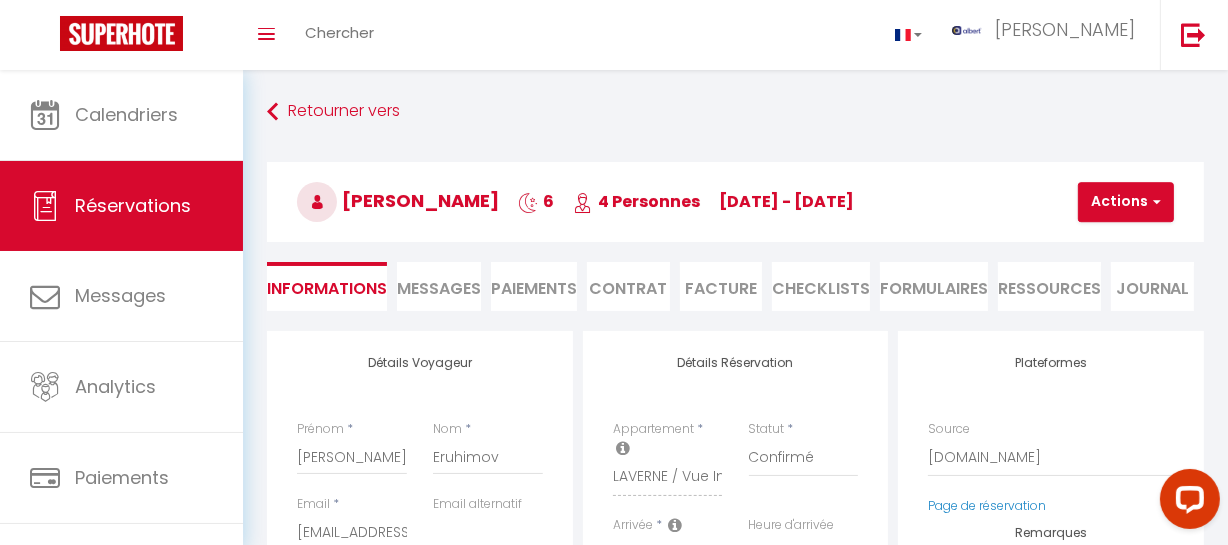 select 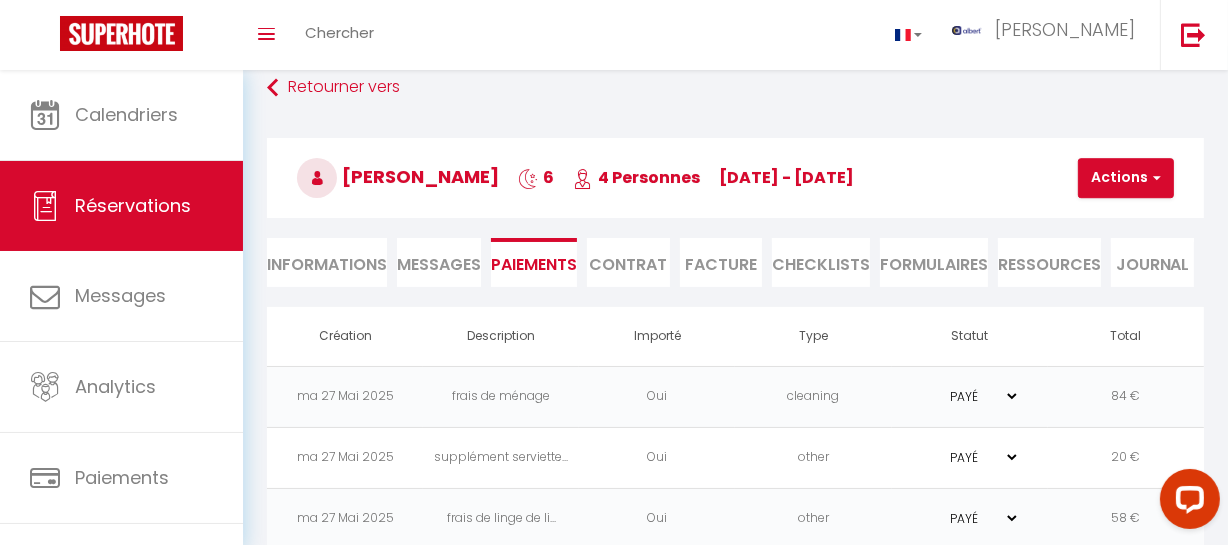 scroll, scrollTop: 304, scrollLeft: 0, axis: vertical 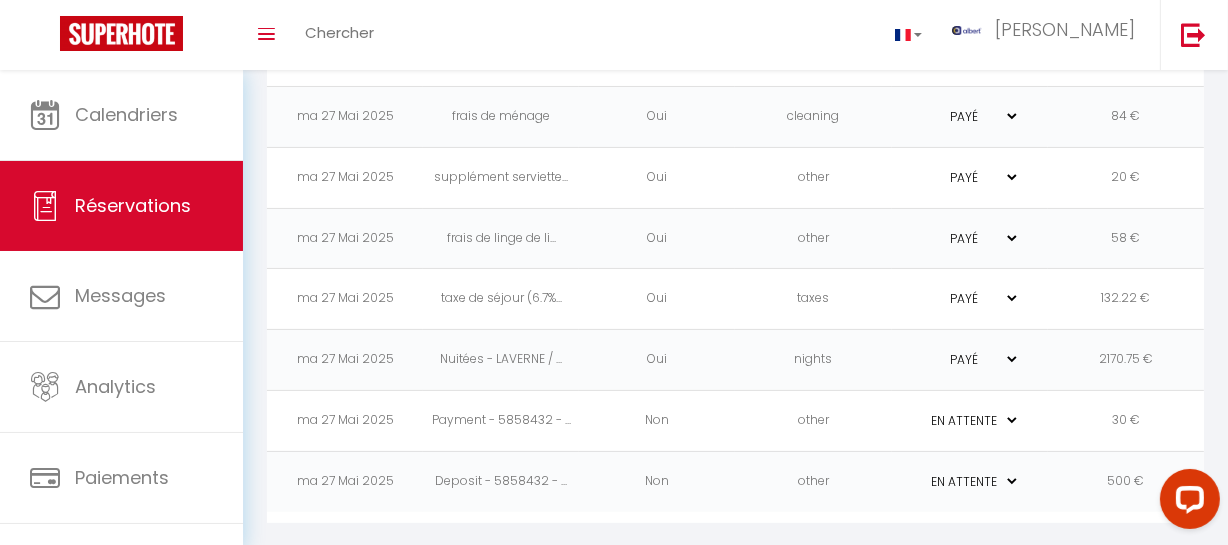 click on "Deposit - 5858432 - ..." at bounding box center [501, 481] 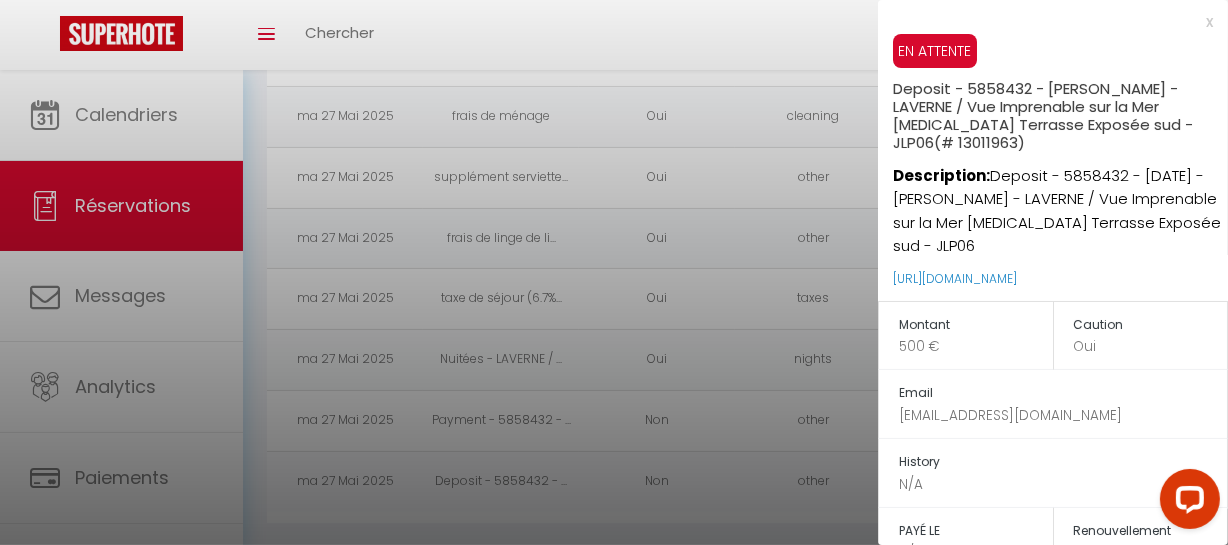 drag, startPoint x: 1170, startPoint y: 265, endPoint x: 884, endPoint y: 249, distance: 286.4472 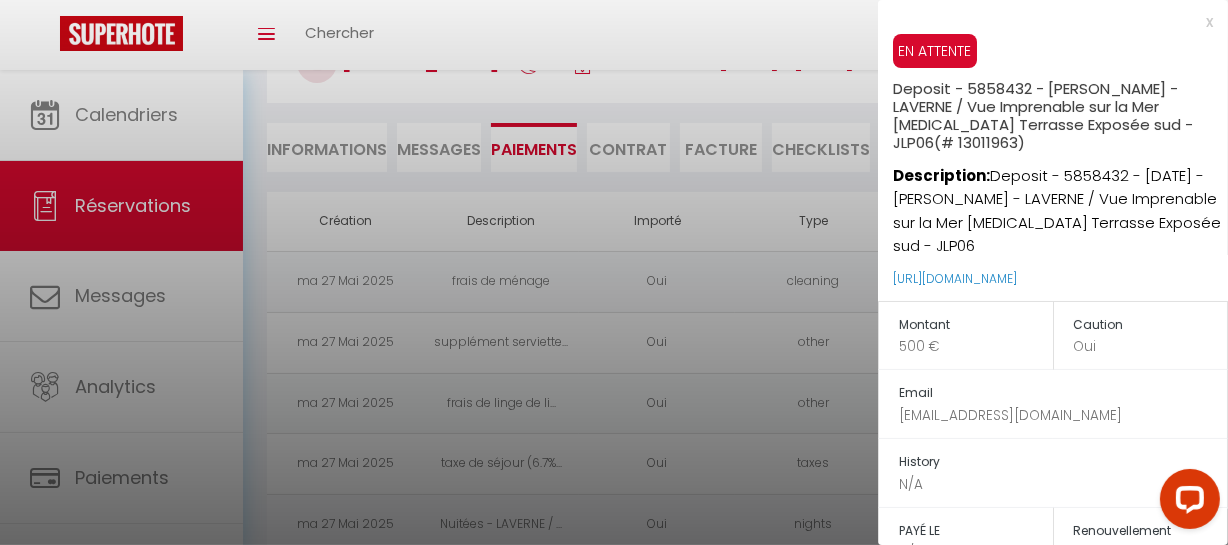 scroll, scrollTop: 122, scrollLeft: 0, axis: vertical 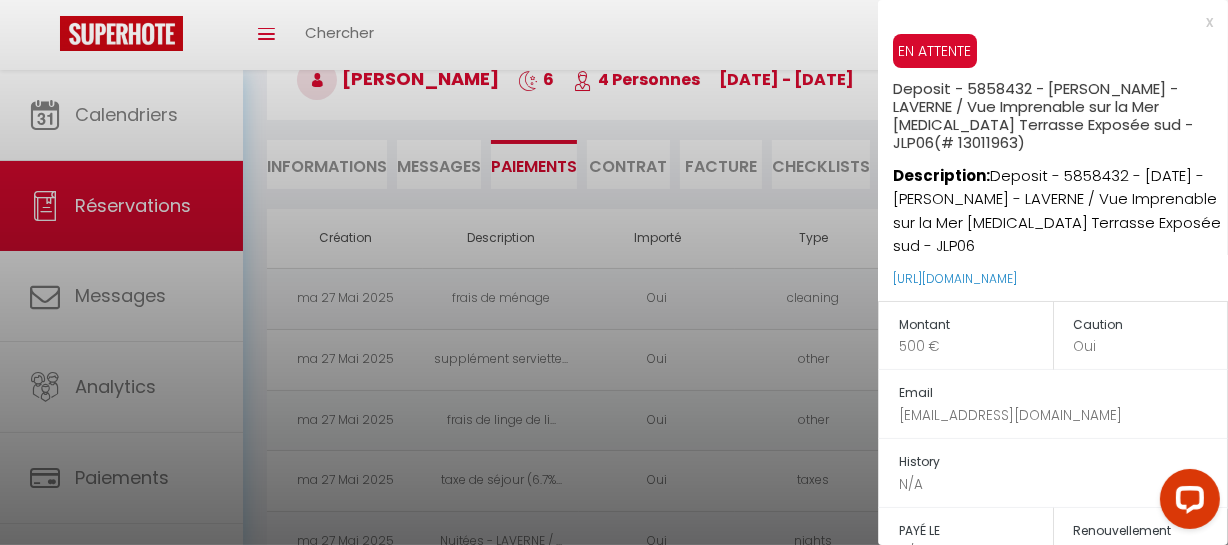 click on "x
EN ATTENTE
Deposit - 5858432 - [PERSON_NAME] - LAVERNE / Vue Imprenable sur la Mer [MEDICAL_DATA] Terrasse Exposée sud - JLP06  (# 13011963)   Description:  Deposit - 5858432 - [DATE] - [PERSON_NAME] - LAVERNE / Vue Imprenable sur la Mer [MEDICAL_DATA] Terrasse Exposée sud - JLP06   [URL][DOMAIN_NAME]   Montant   500 €   Caution   Oui   Email   [EMAIL_ADDRESS][DOMAIN_NAME]   History    N/A   PAYÉ LE     N/A   Renouvellement automatique   Non   Voir le paiement
Copier le lien
Envoyer la transaction       Annuler le paiement" at bounding box center [1053, 406] 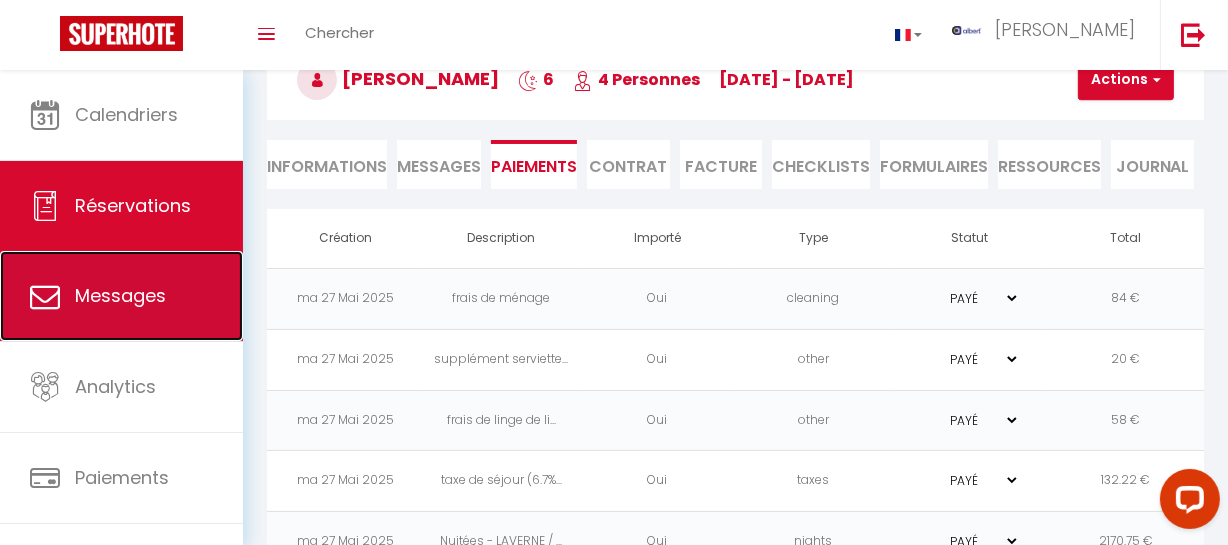 click on "Messages" at bounding box center [121, 296] 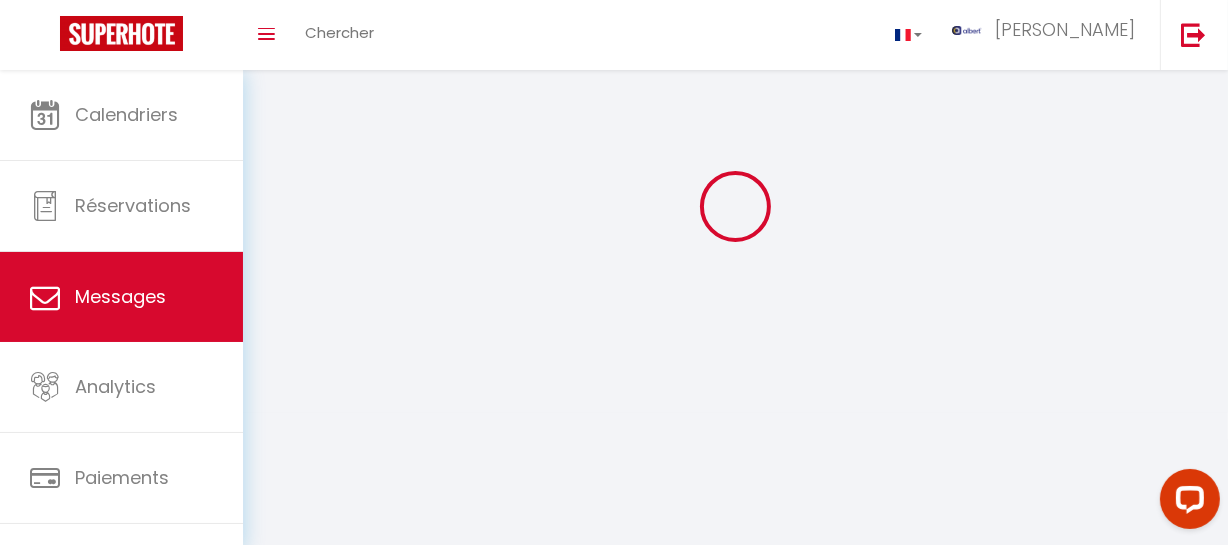 scroll, scrollTop: 0, scrollLeft: 0, axis: both 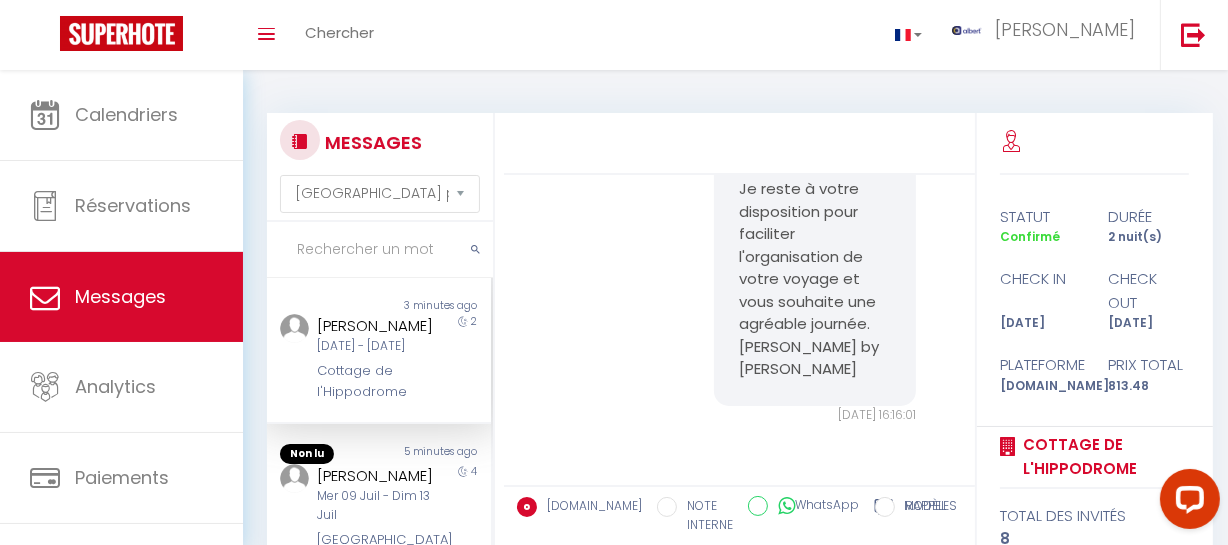 click at bounding box center (380, 250) 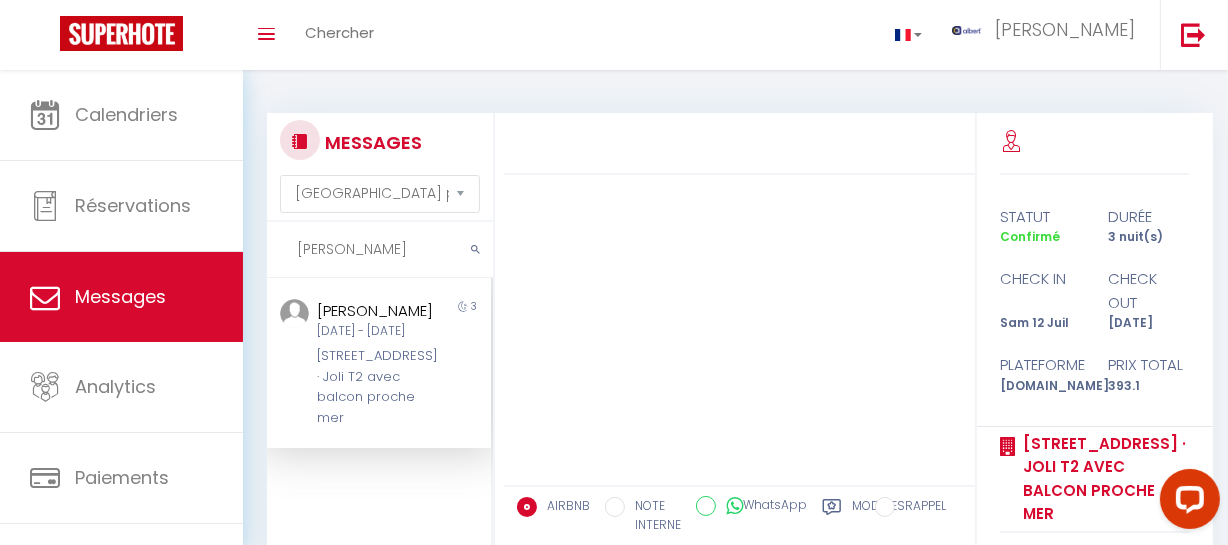 scroll, scrollTop: 0, scrollLeft: 0, axis: both 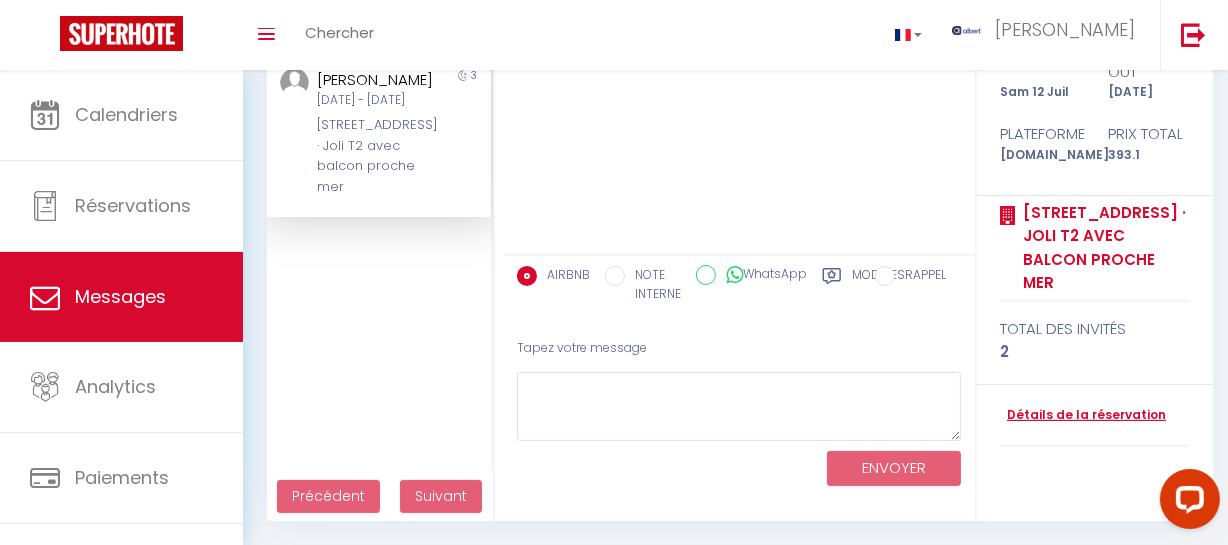 type on "[PERSON_NAME]" 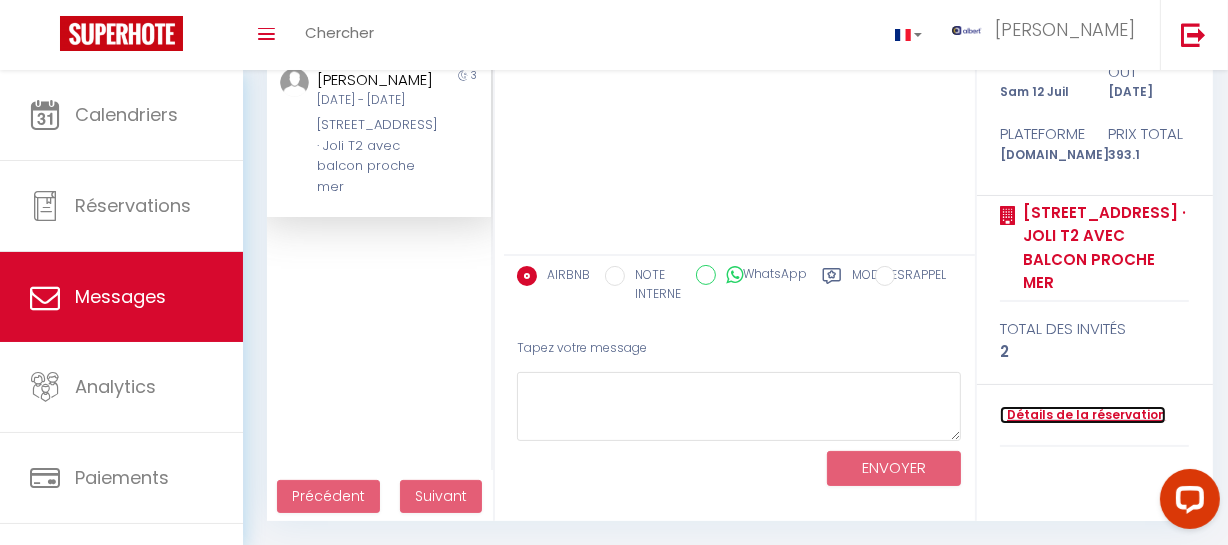 click on "Détails de la réservation" at bounding box center (1083, 415) 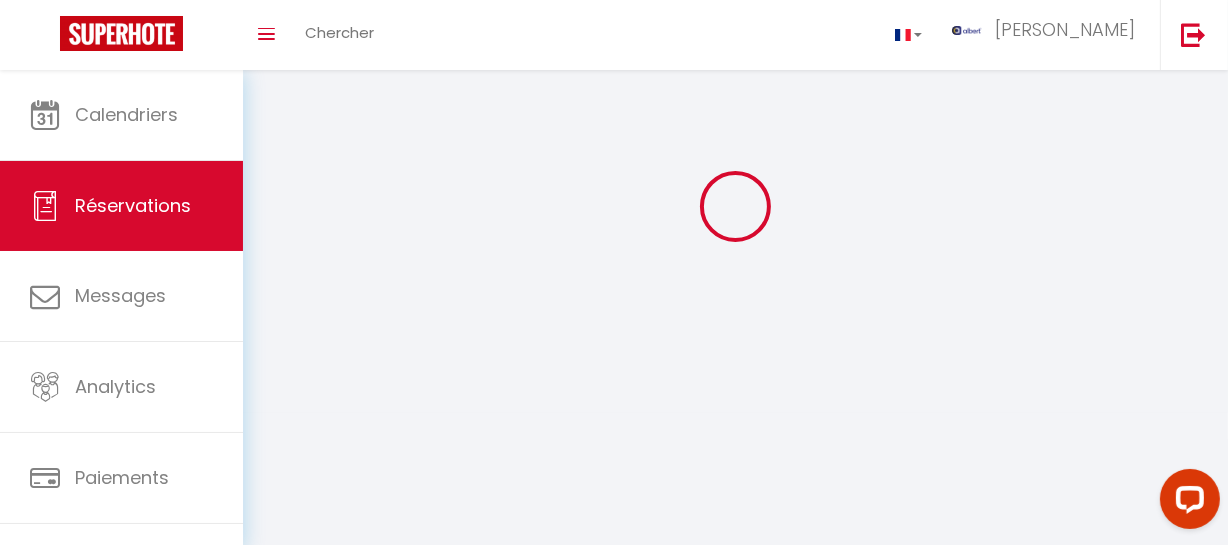 scroll, scrollTop: 0, scrollLeft: 0, axis: both 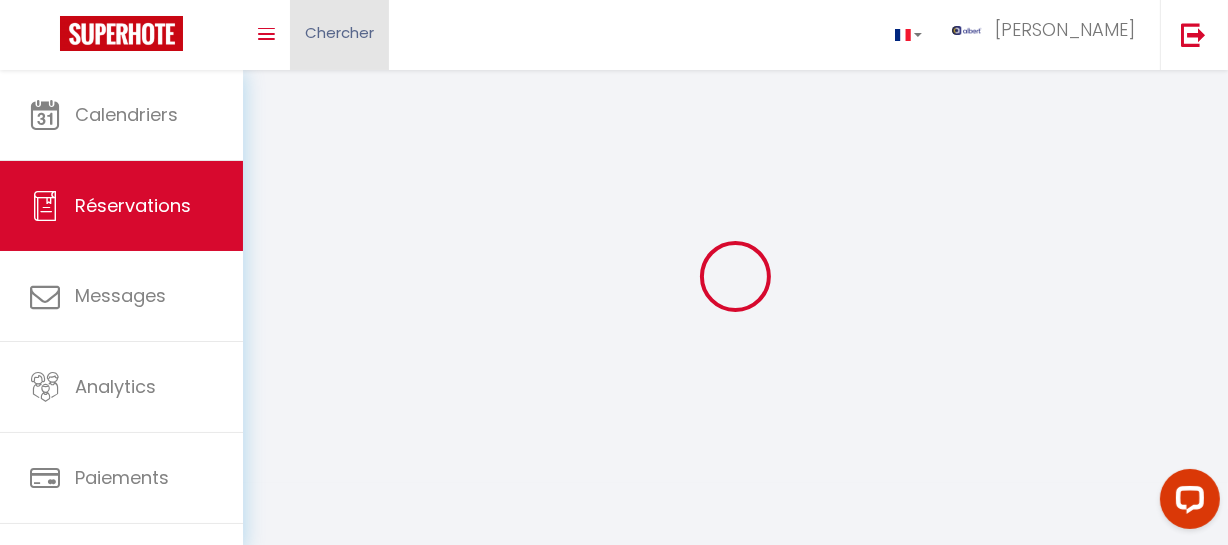 type on "[PERSON_NAME]" 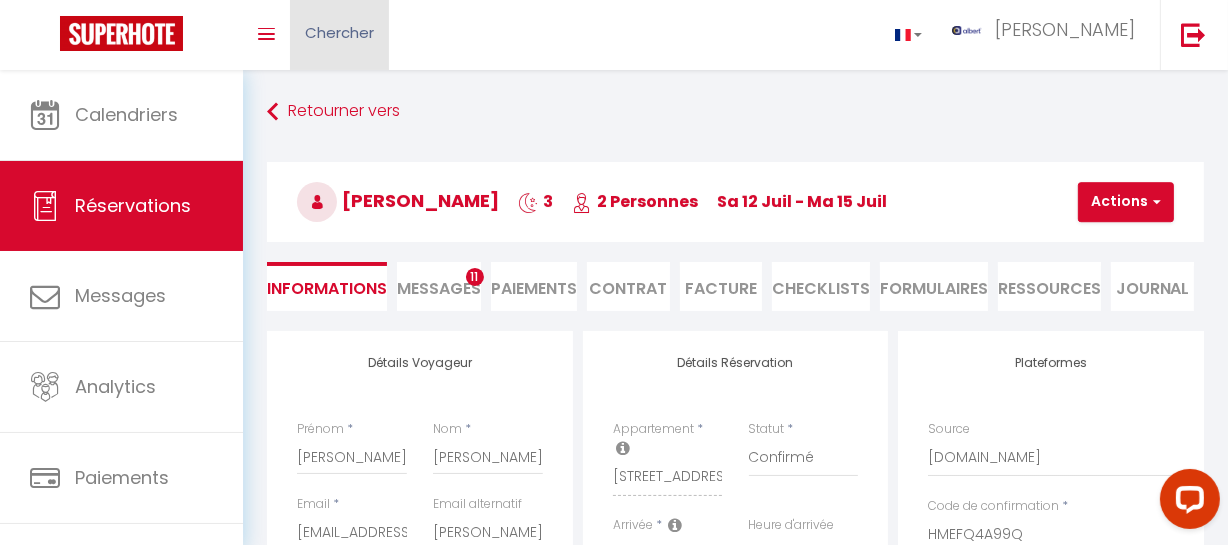 select 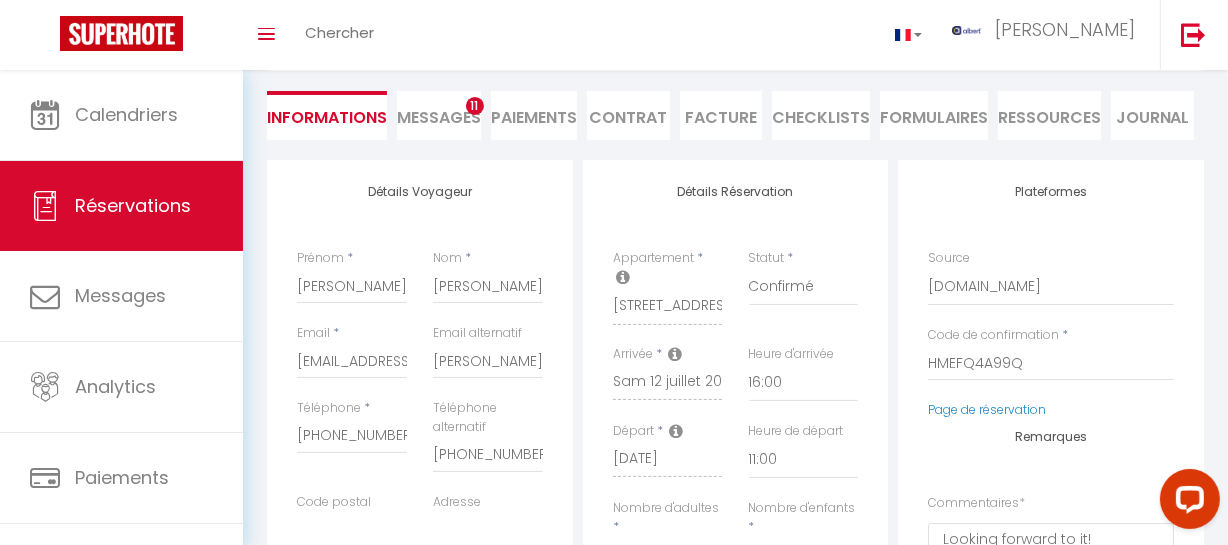 scroll, scrollTop: 90, scrollLeft: 0, axis: vertical 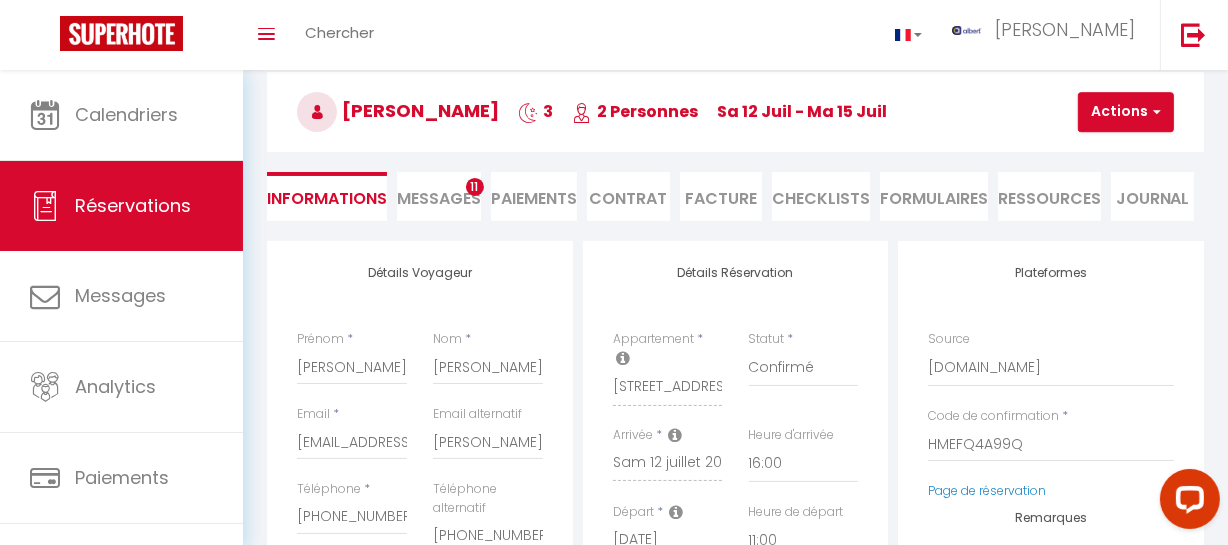 click on "11" at bounding box center (475, 187) 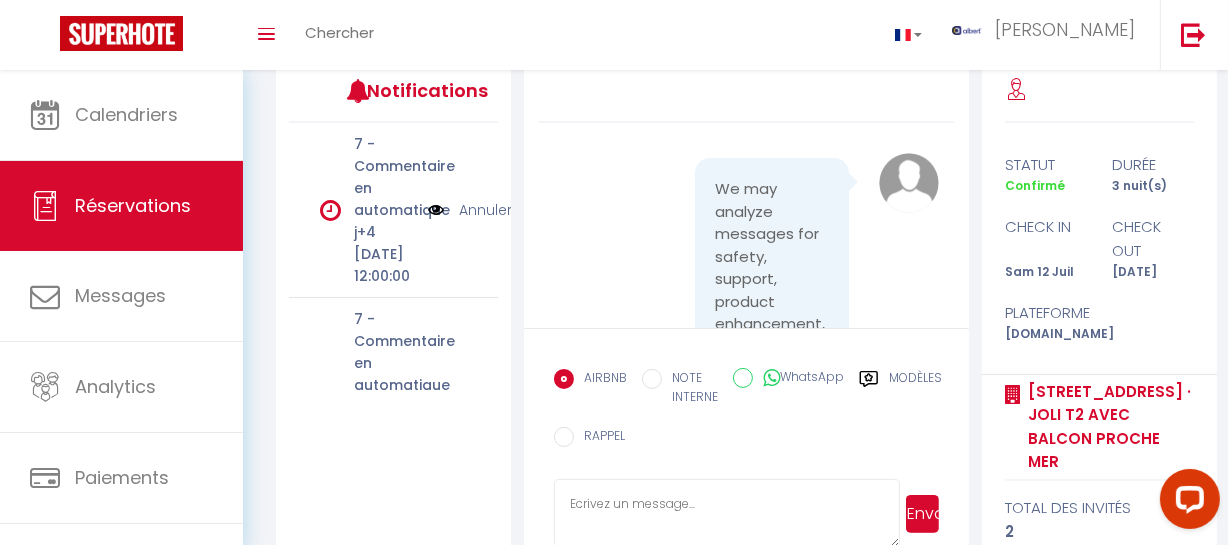 scroll, scrollTop: 272, scrollLeft: 0, axis: vertical 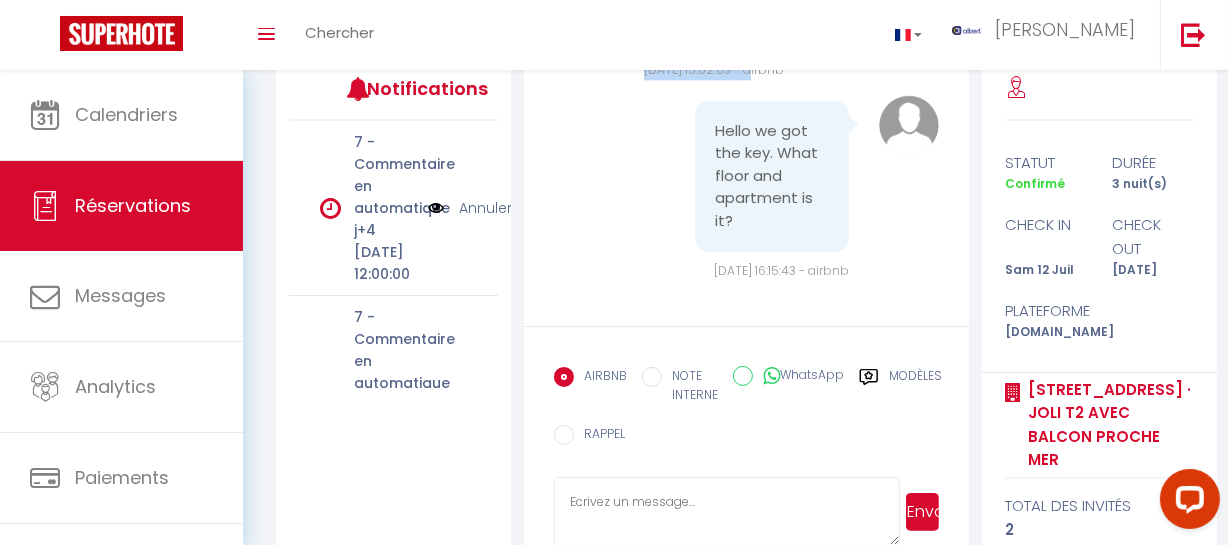 drag, startPoint x: 666, startPoint y: 180, endPoint x: 746, endPoint y: 123, distance: 98.229324 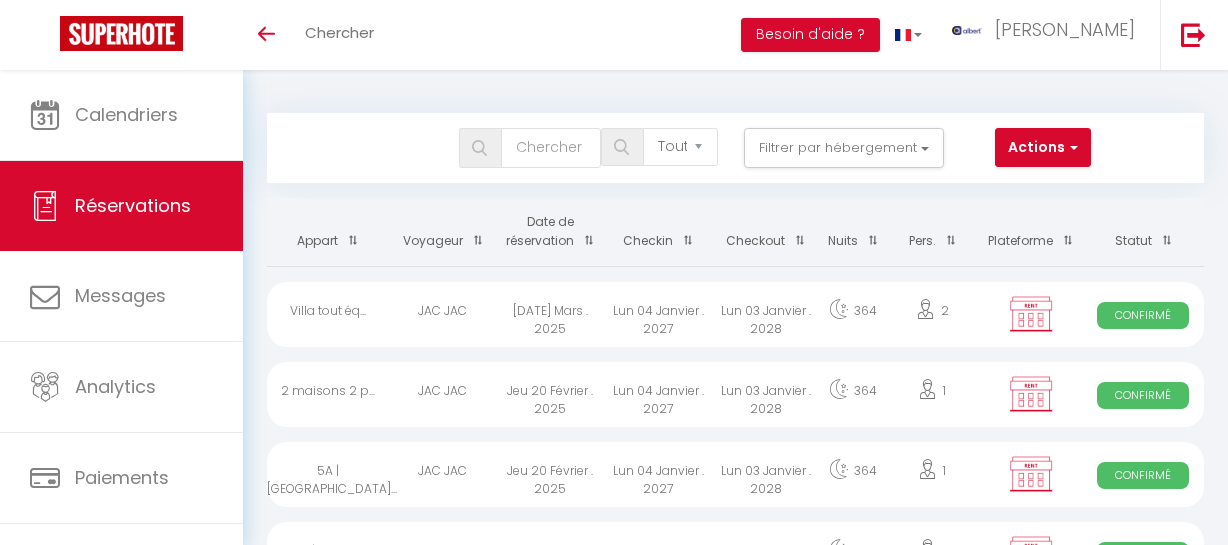 select on "not_cancelled" 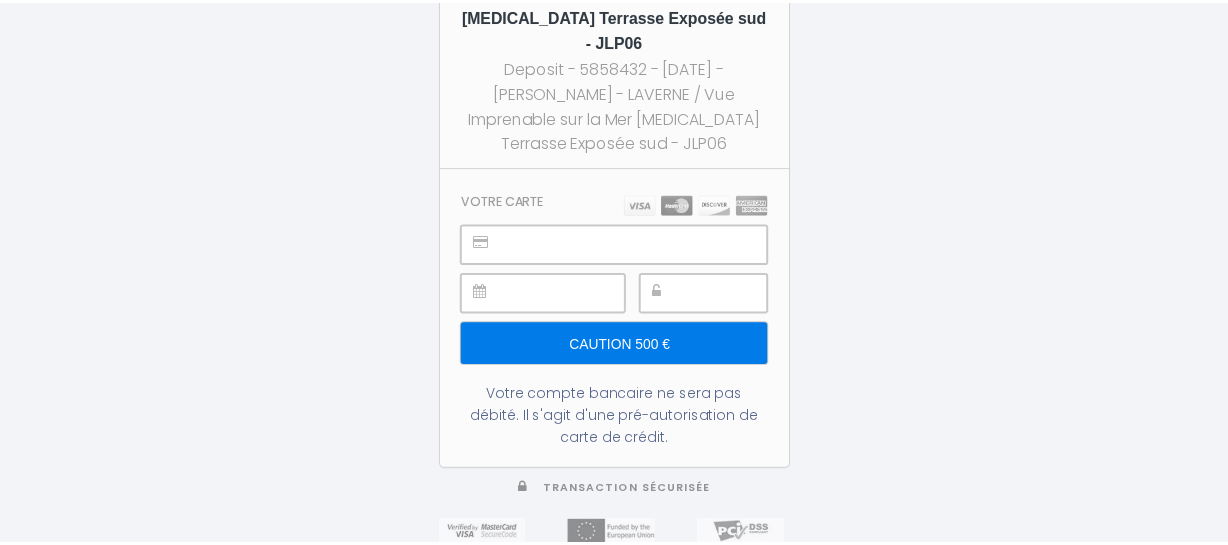 scroll, scrollTop: 0, scrollLeft: 0, axis: both 